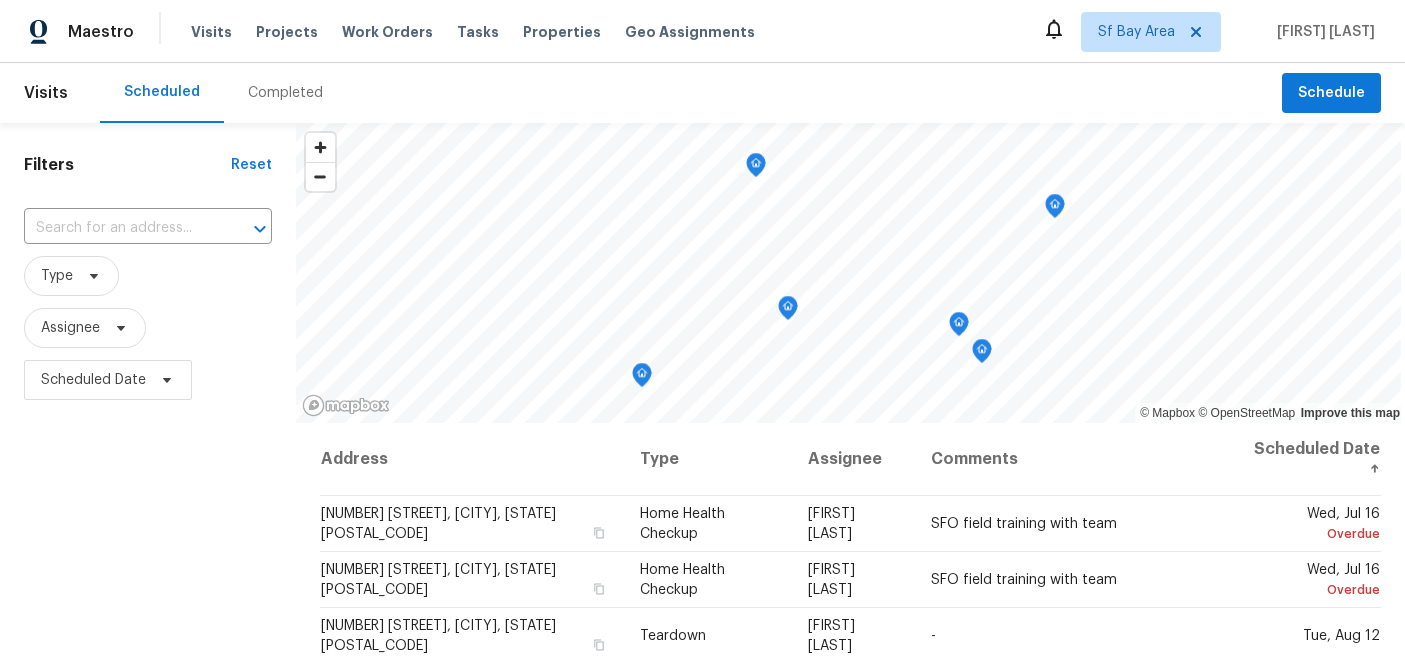 scroll, scrollTop: 0, scrollLeft: 0, axis: both 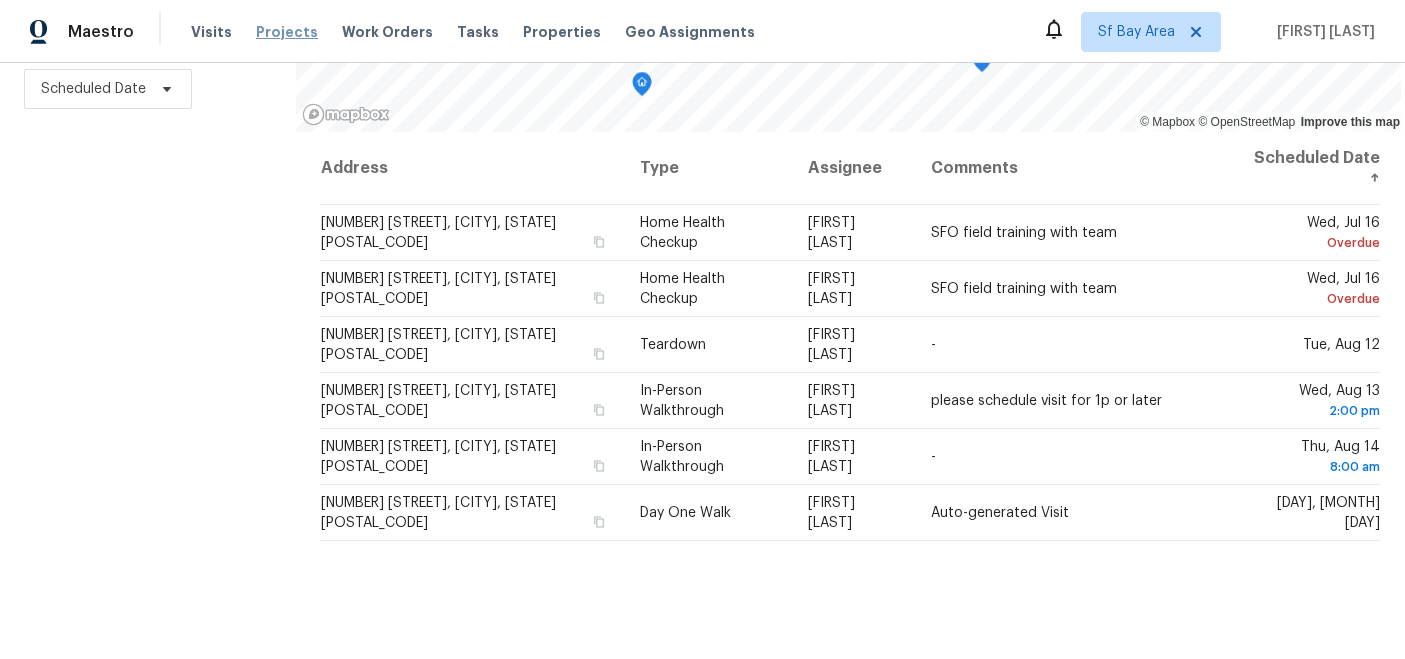 click on "Projects" at bounding box center (287, 32) 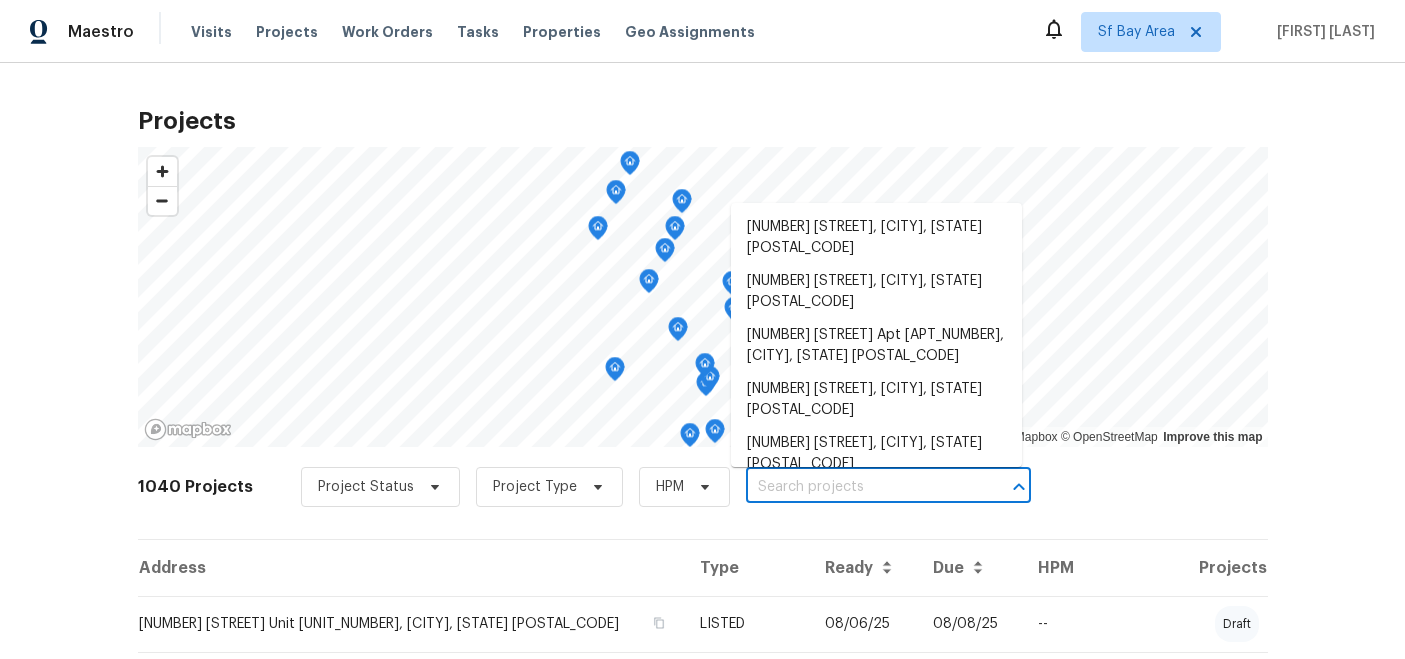 click at bounding box center (860, 487) 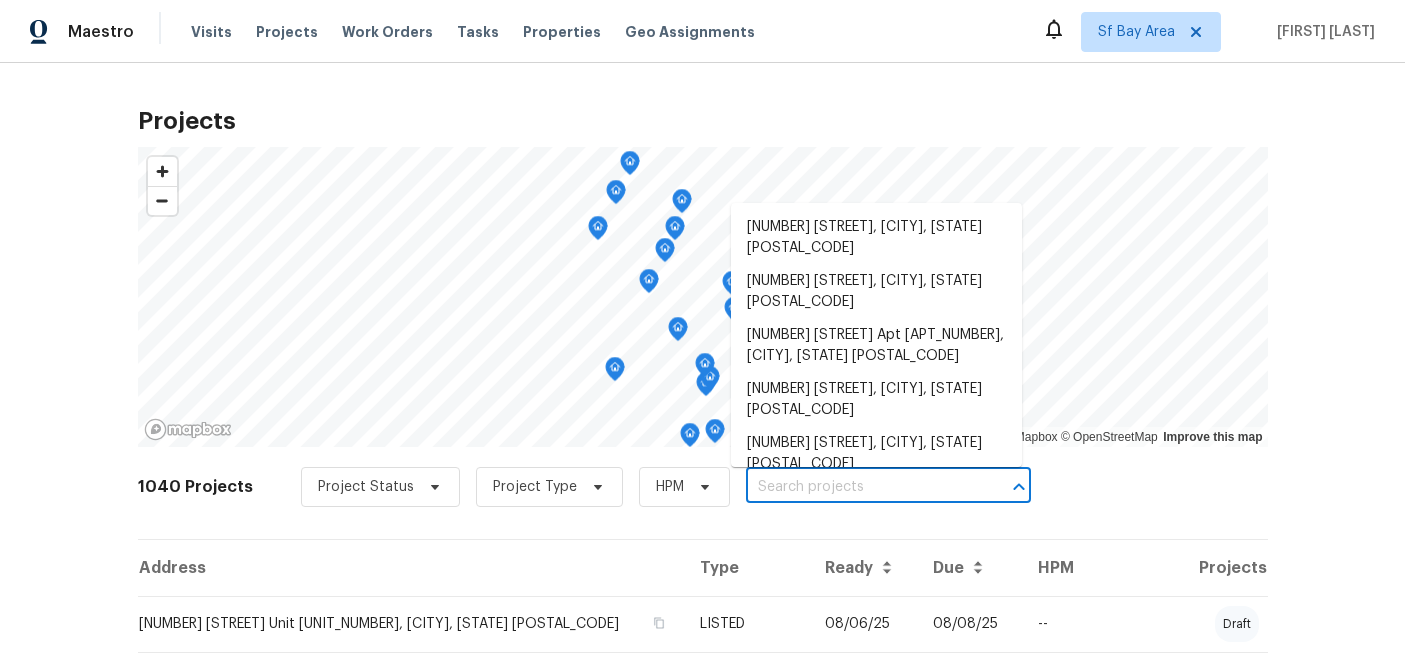 type on "l" 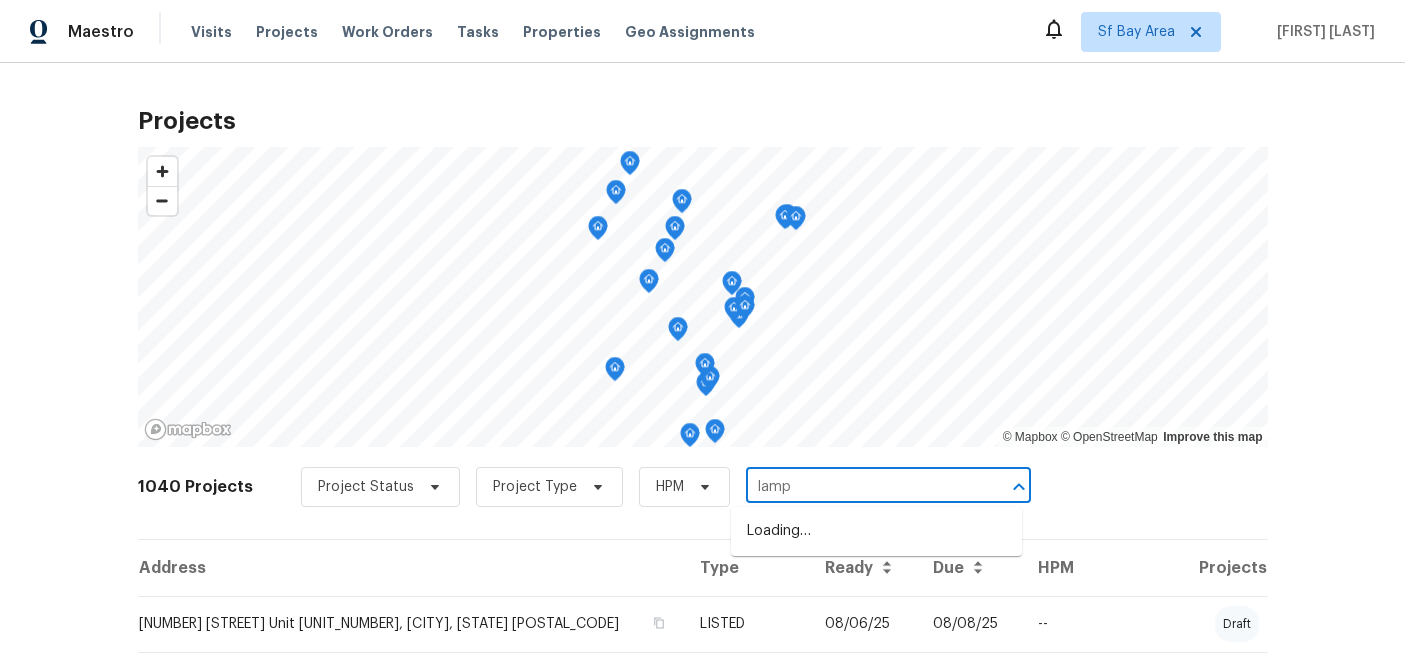 type on "lampl" 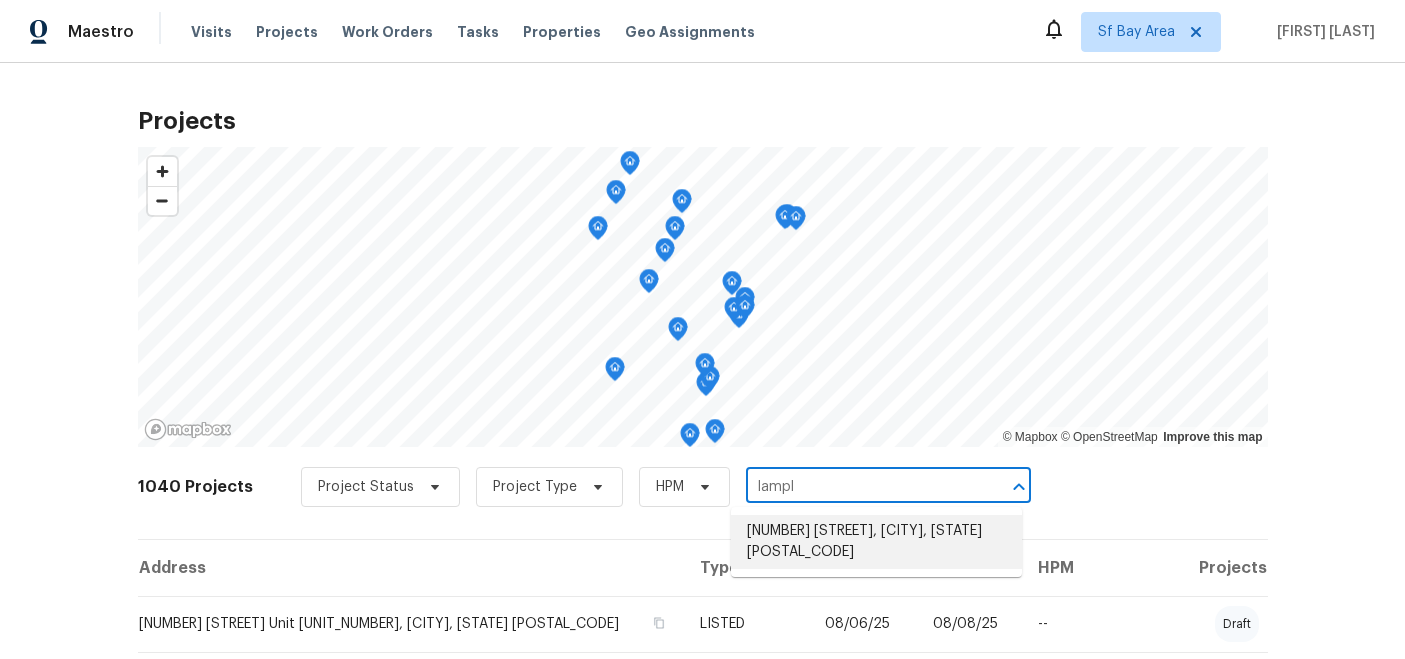 click on "[NUMBER] [STREET], [CITY], [STATE] [POSTAL_CODE]" at bounding box center (876, 542) 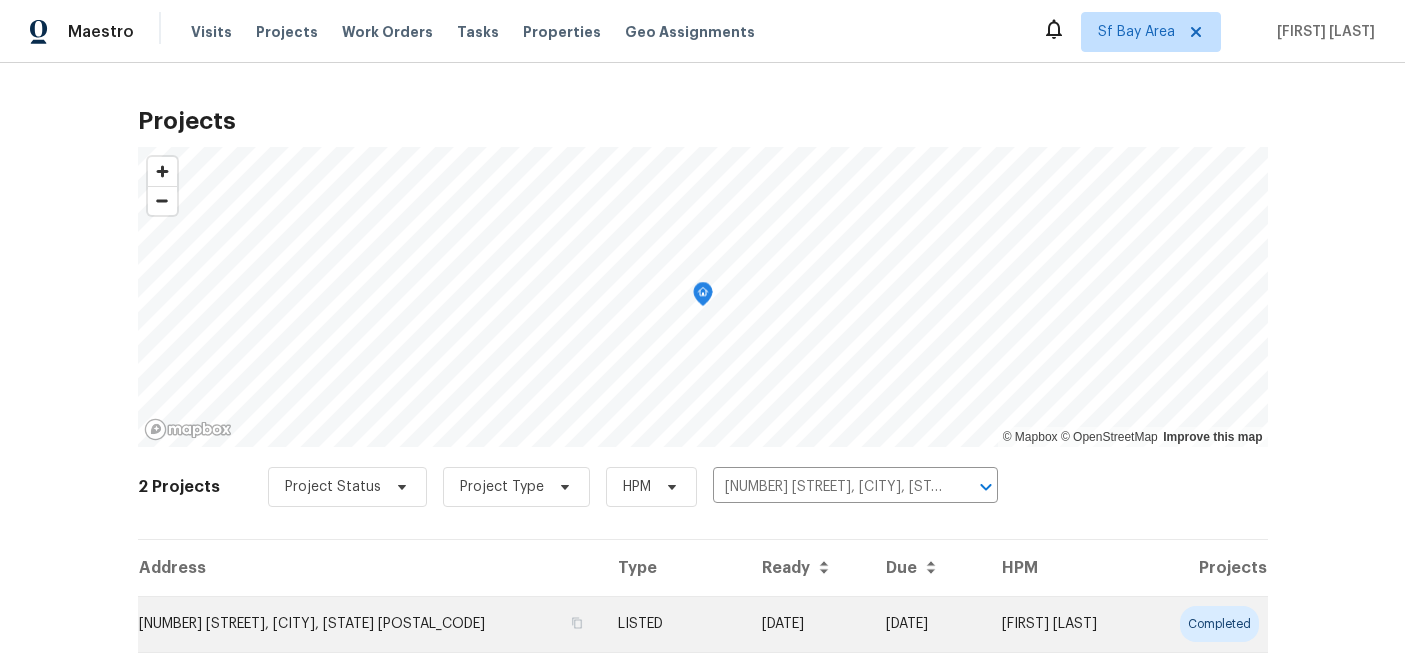 click on "[NUMBER] [STREET], [CITY], [STATE] [POSTAL_CODE]" at bounding box center [370, 624] 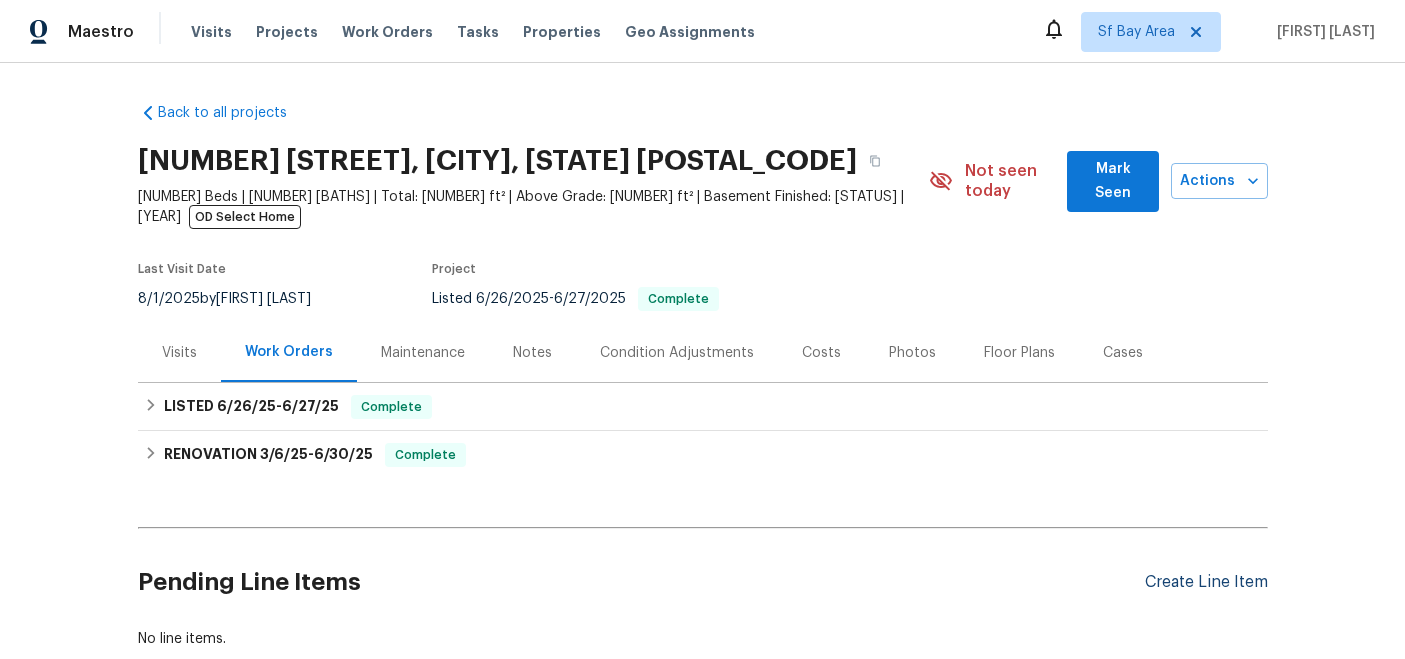 click on "Create Line Item" at bounding box center (1206, 582) 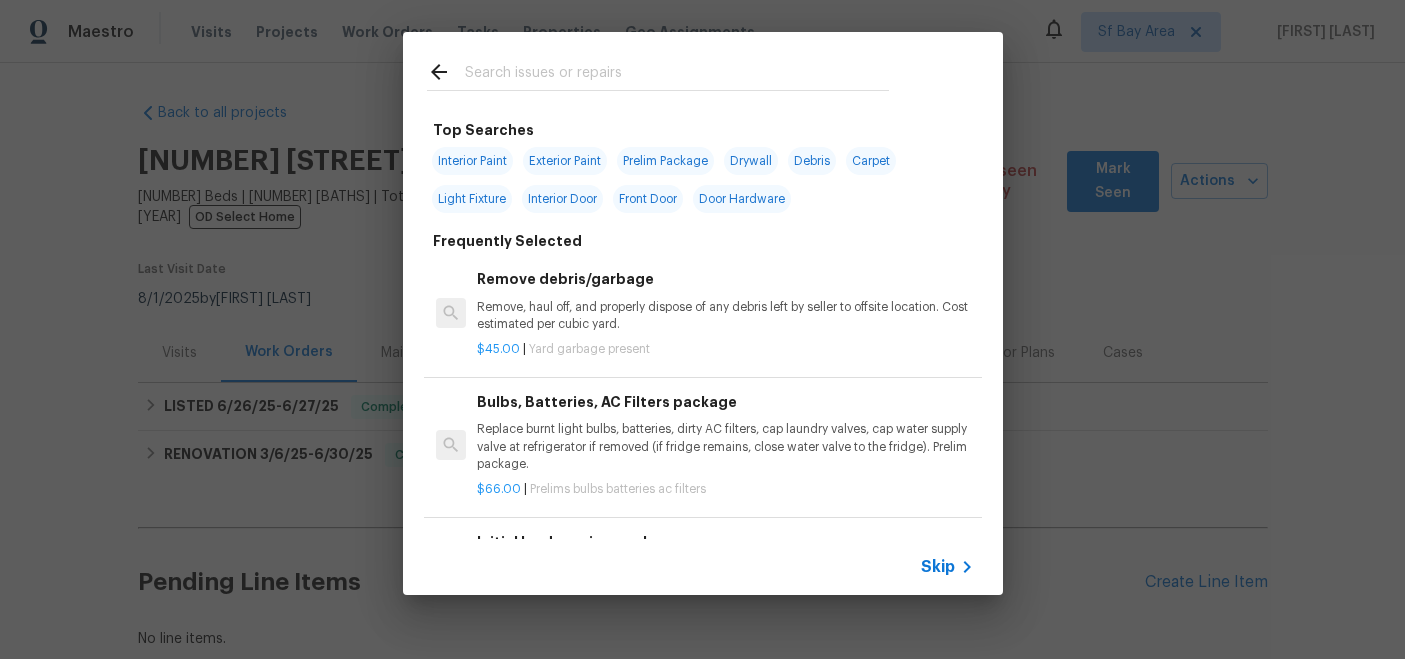 click at bounding box center (677, 75) 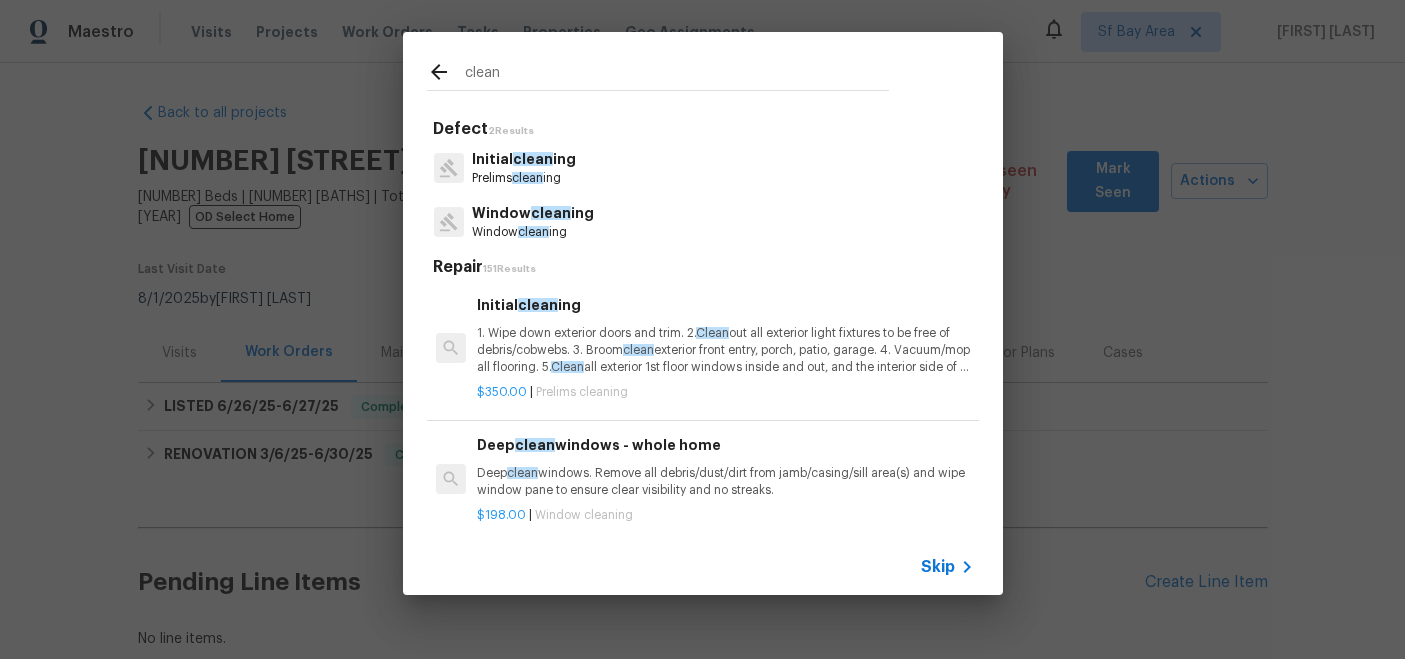 type on "clean" 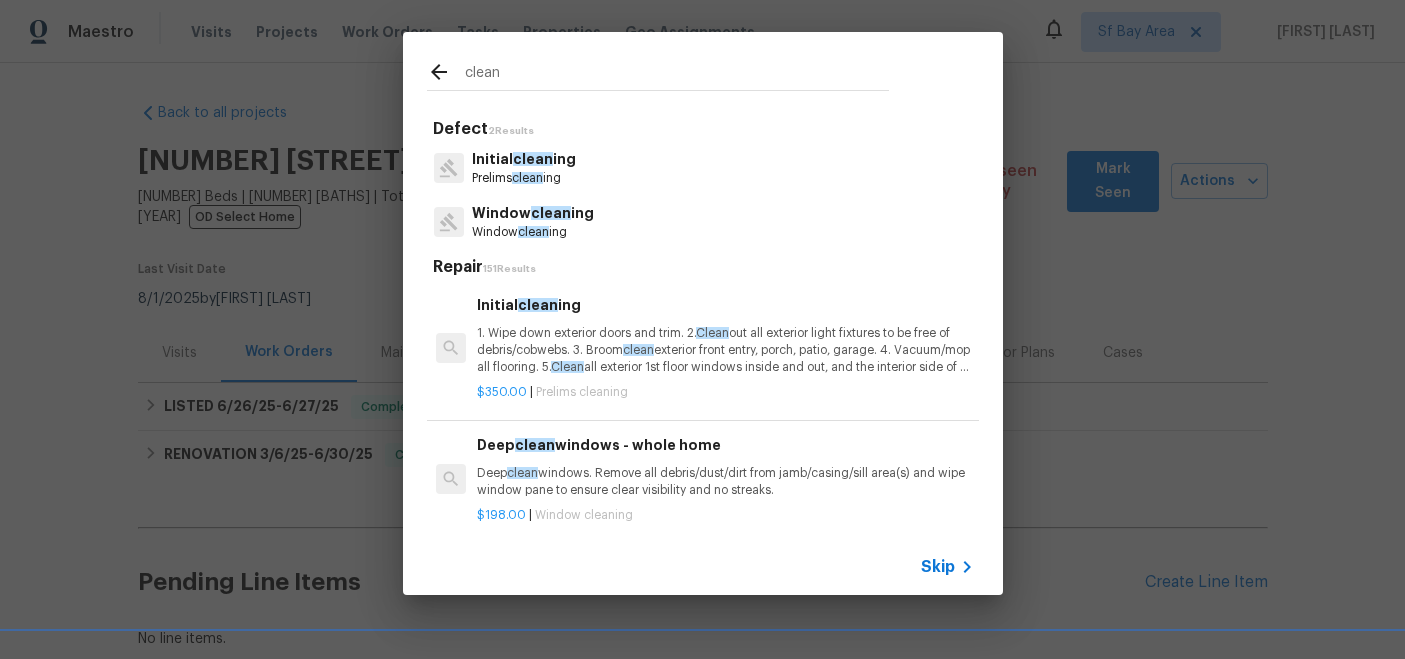 click on "clean" at bounding box center (533, 159) 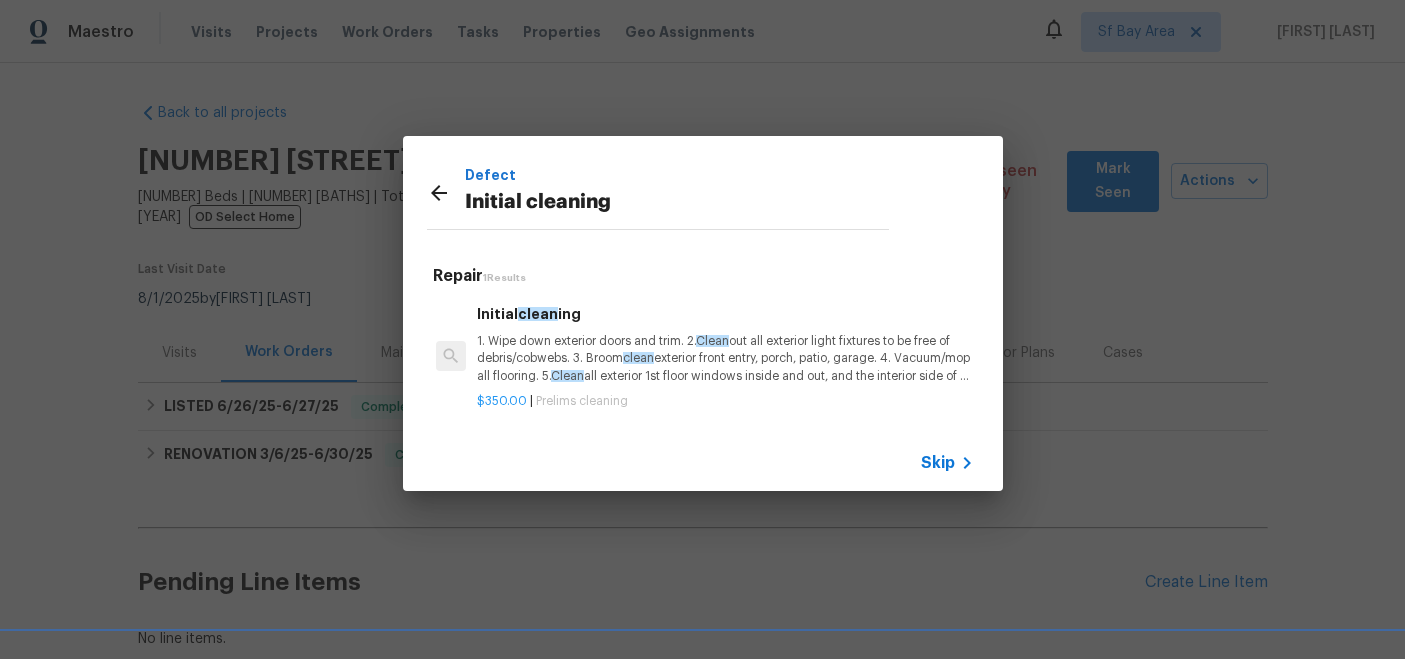 click on "1. Wipe down exterior doors and trim. 2.  Clean  out all exterior light fixtures to be free of debris/cobwebs. 3. Broom  clean  exterior front entry, porch, patio, garage. 4. Vacuum/mop all flooring. 5.  Clean  all exterior 1st floor windows inside and out, and the interior side of all above grade windows.  Clean  all tracks/frames. 6.  Clean  all air vent grills. 7.  Clean  all interior window, base, sill and trim. 8.  Clean  all switch/outlet plates and remove any paint. 9.  Clean  all light fixtures and ceiling fans. 10.  Clean  all doors, frames and trim. 11.  Clean  kitchen and laundry appliances - inside-outside and underneath. 12.  Clean  cabinetry inside and outside and top including drawers. 13.  Clean  counters, sinks, plumbing fixtures, toilets seat to remain down. 14.  Clean  showers, tubs, surrounds, wall tile free of grime and soap scum. 15.  Clean  window coverings if left in place. 16.  Clean  baseboards. 17.  Clean" at bounding box center (725, 358) 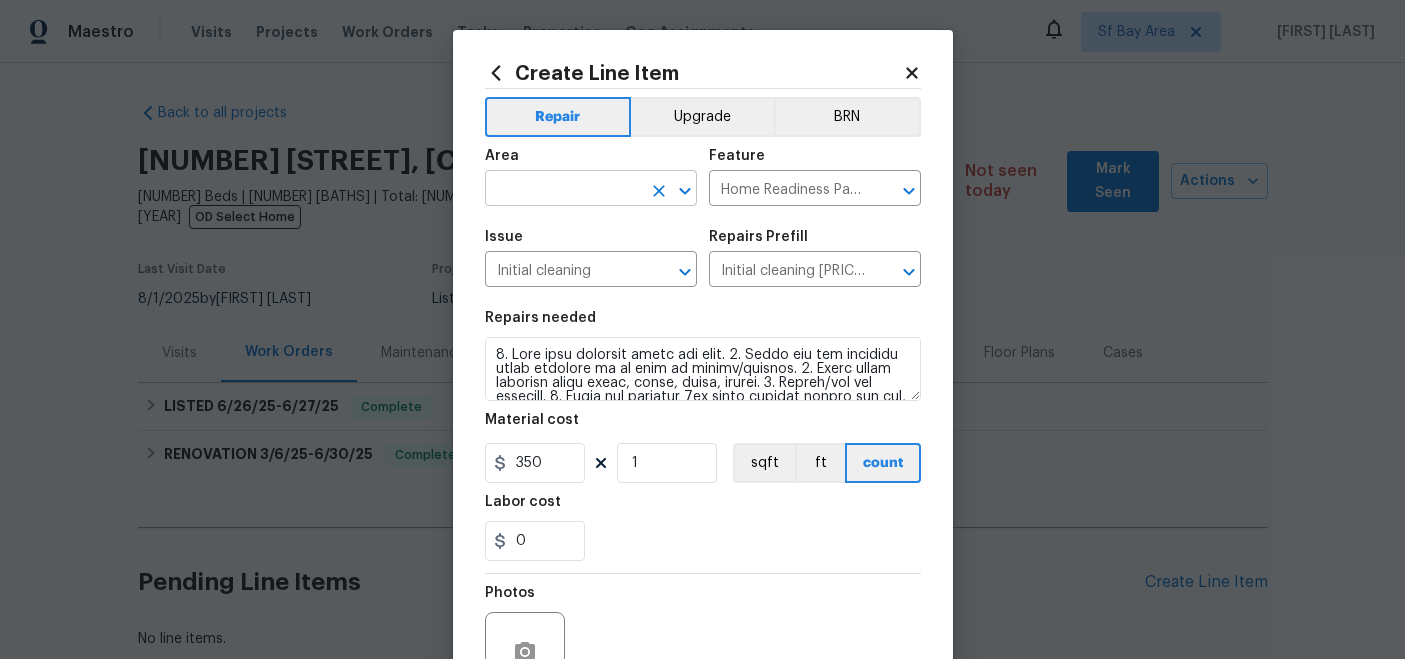 click at bounding box center [563, 190] 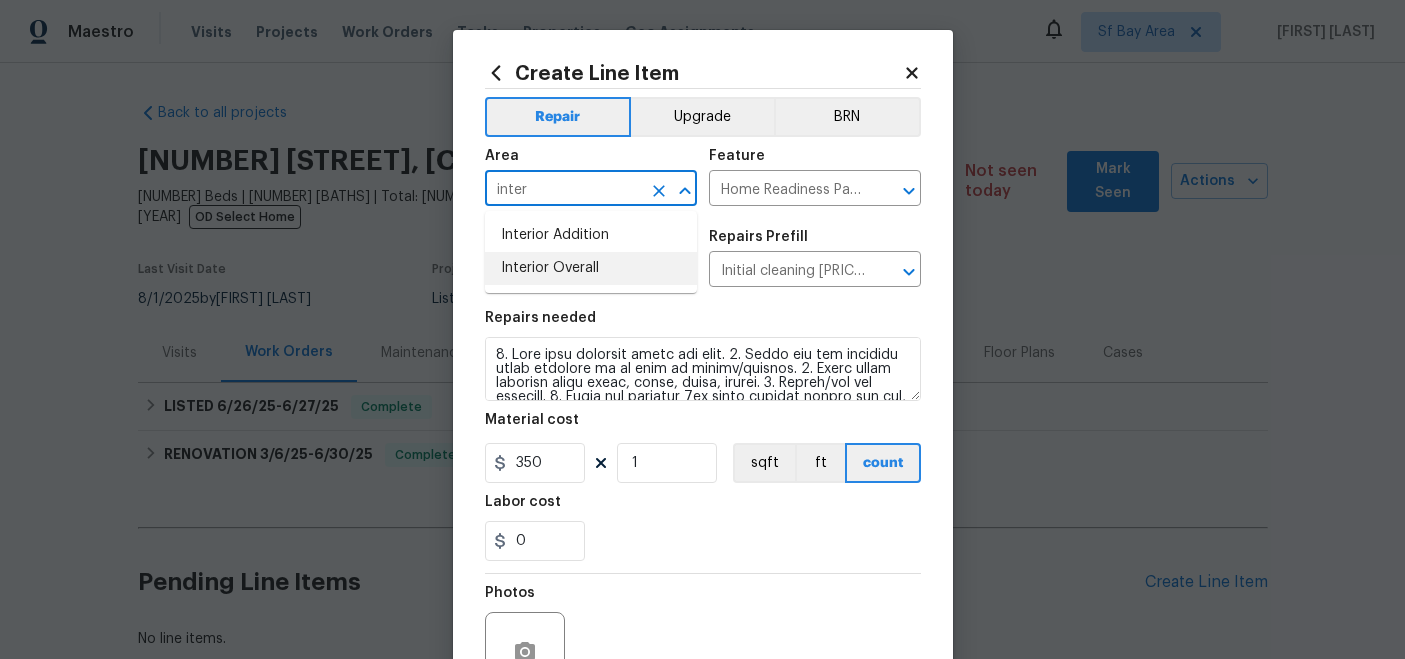 click on "Interior Overall" at bounding box center [591, 268] 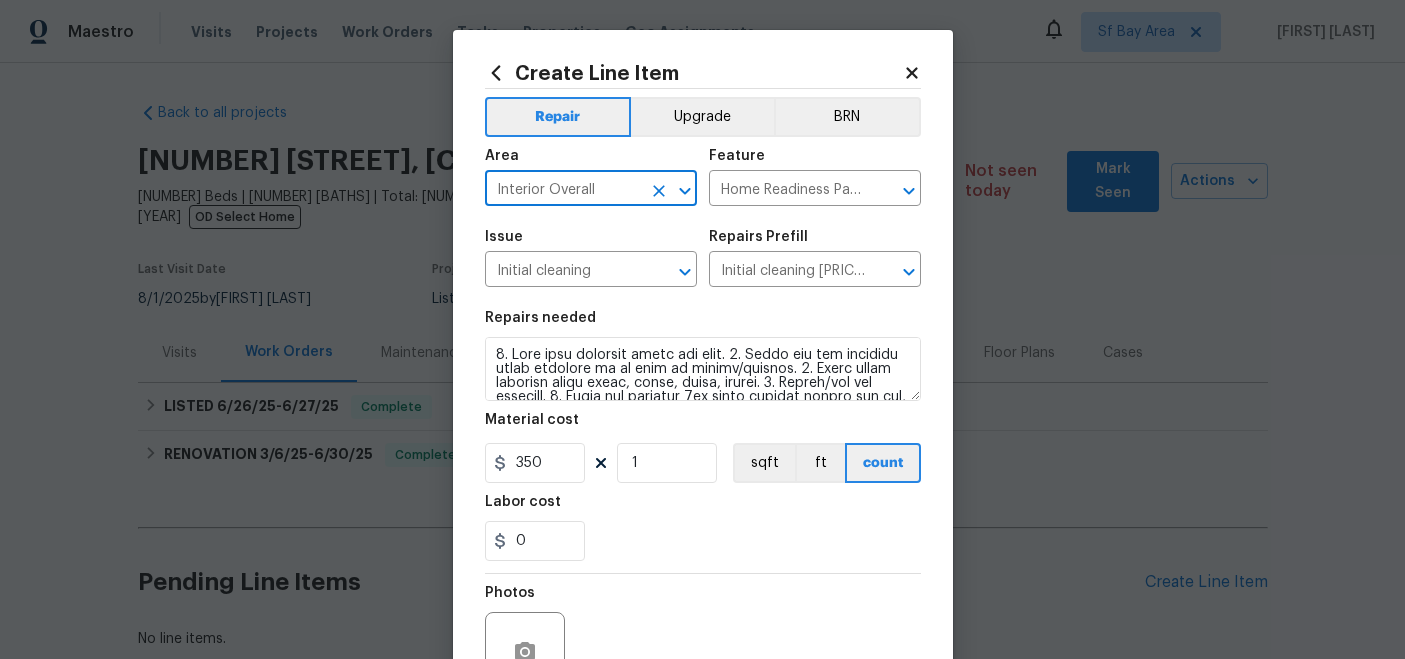 type on "Interior Overall" 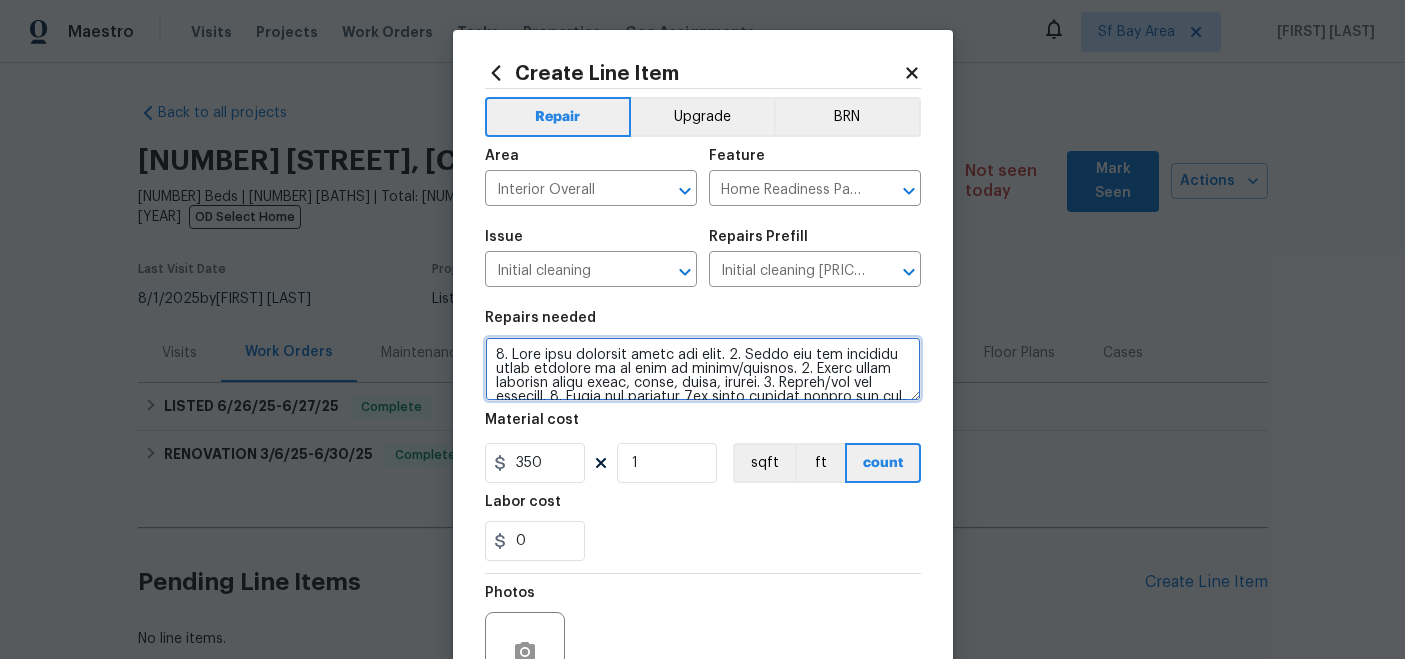 click at bounding box center [703, 369] 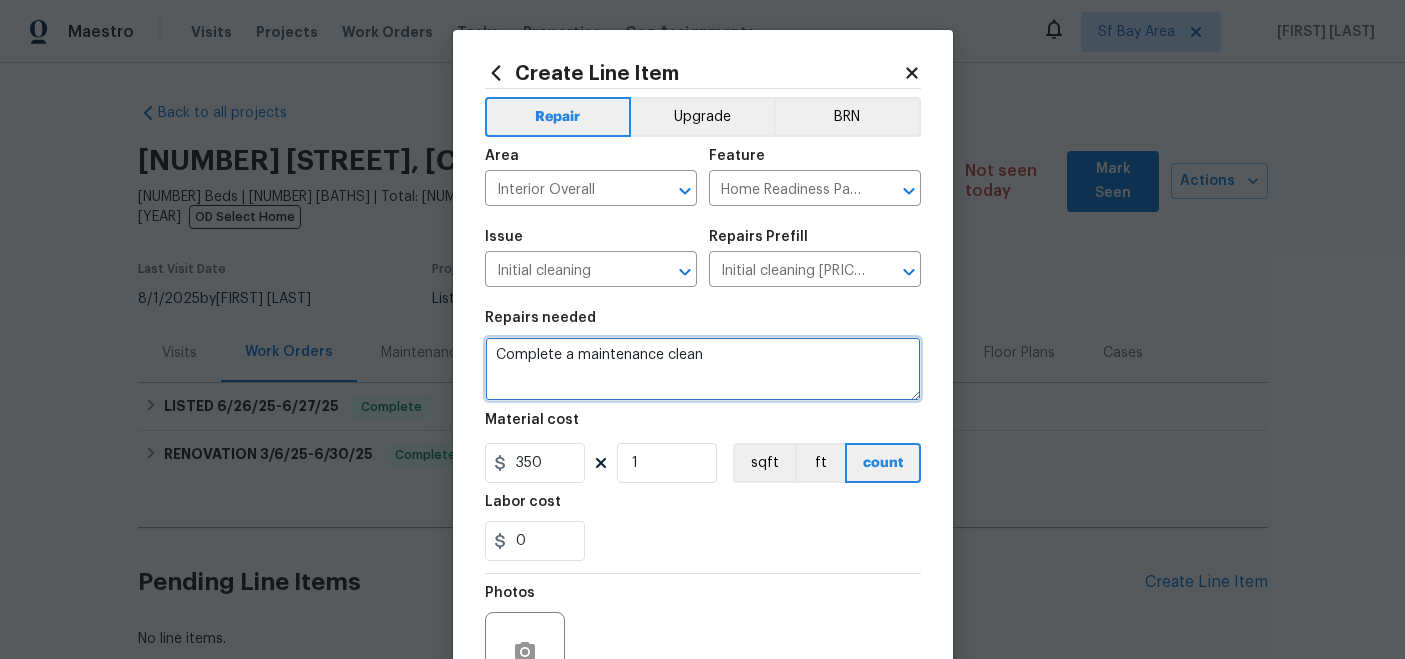 type on "Complete a maintenance clean" 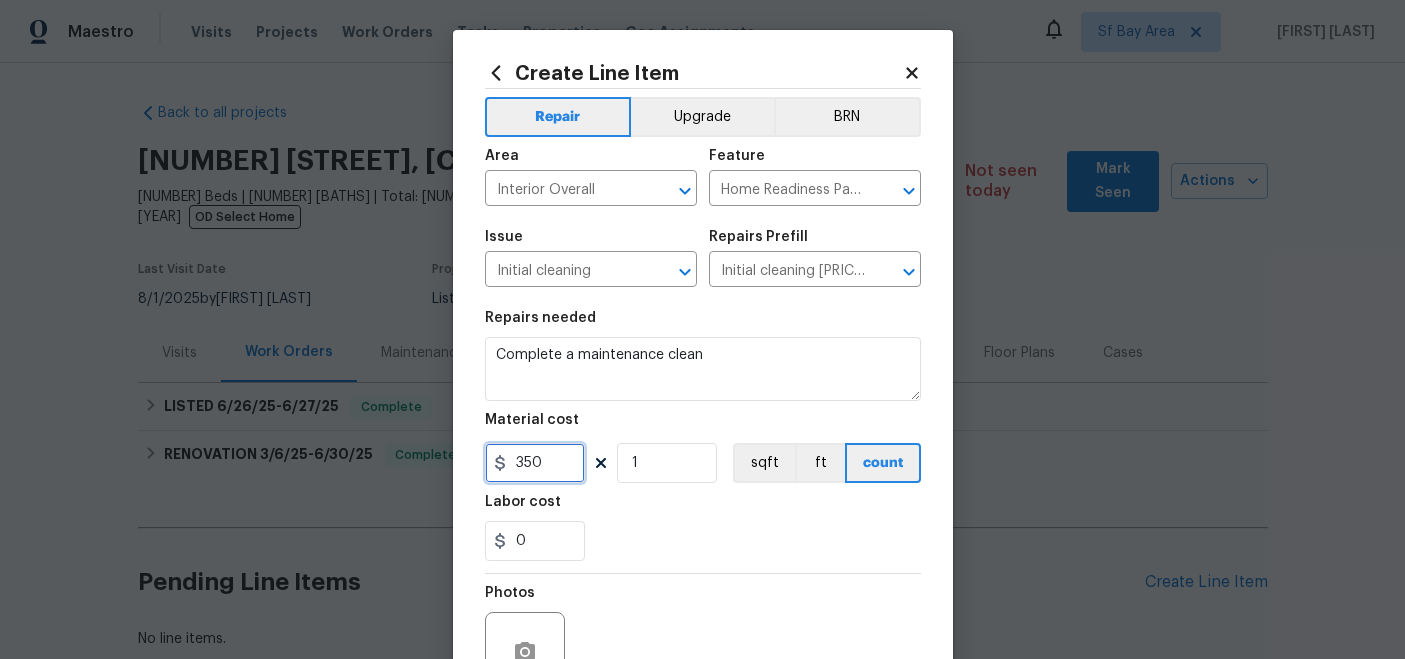 click on "350" at bounding box center (535, 463) 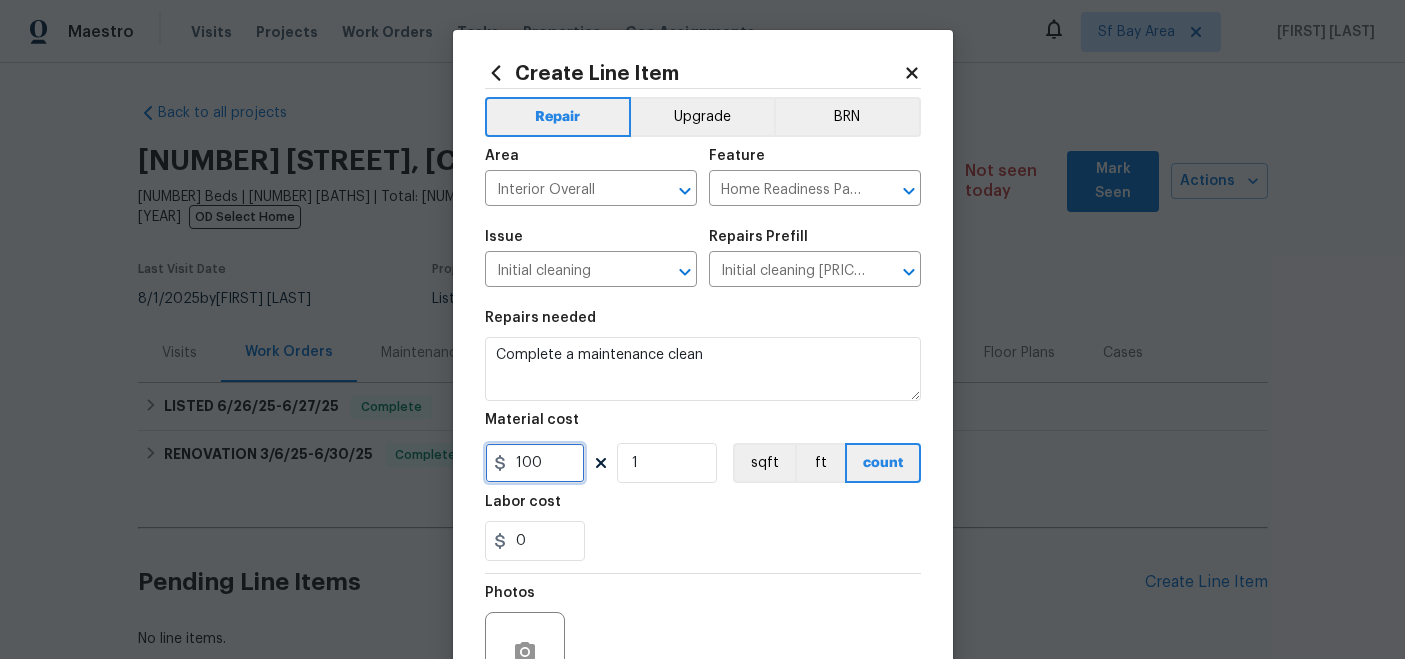 type on "100" 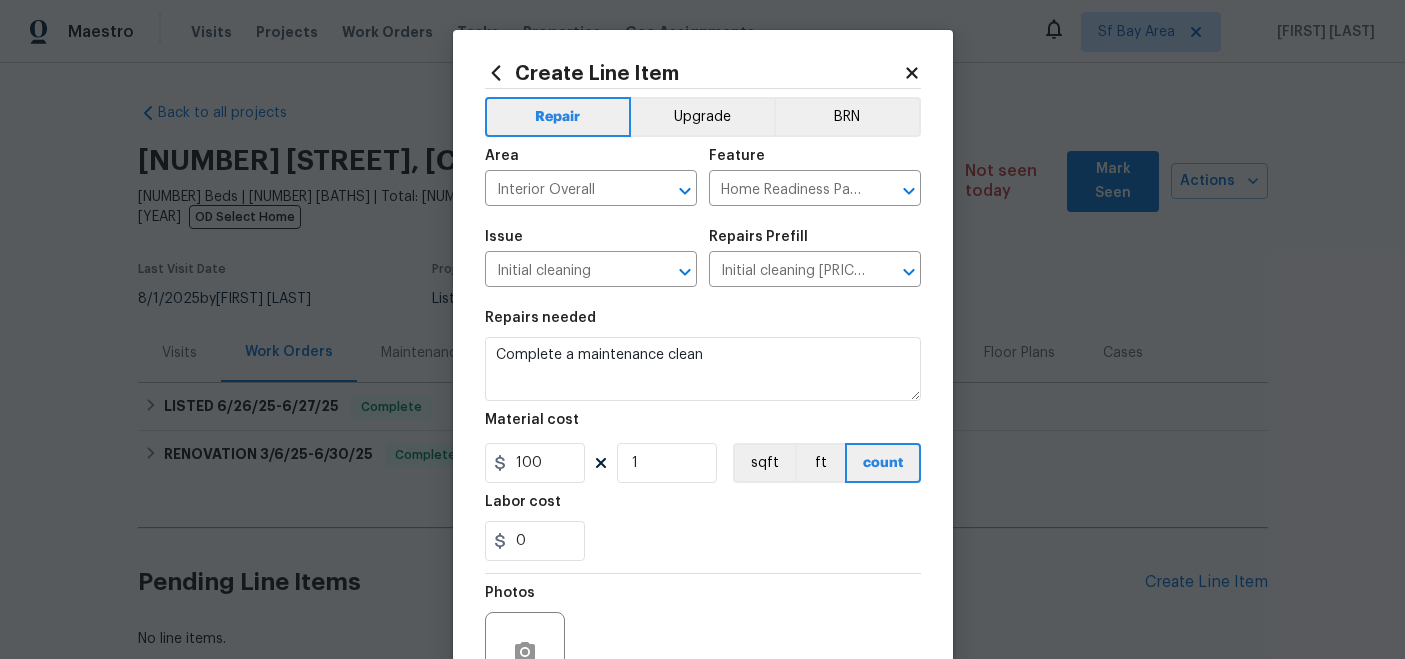 click on "0" at bounding box center (703, 541) 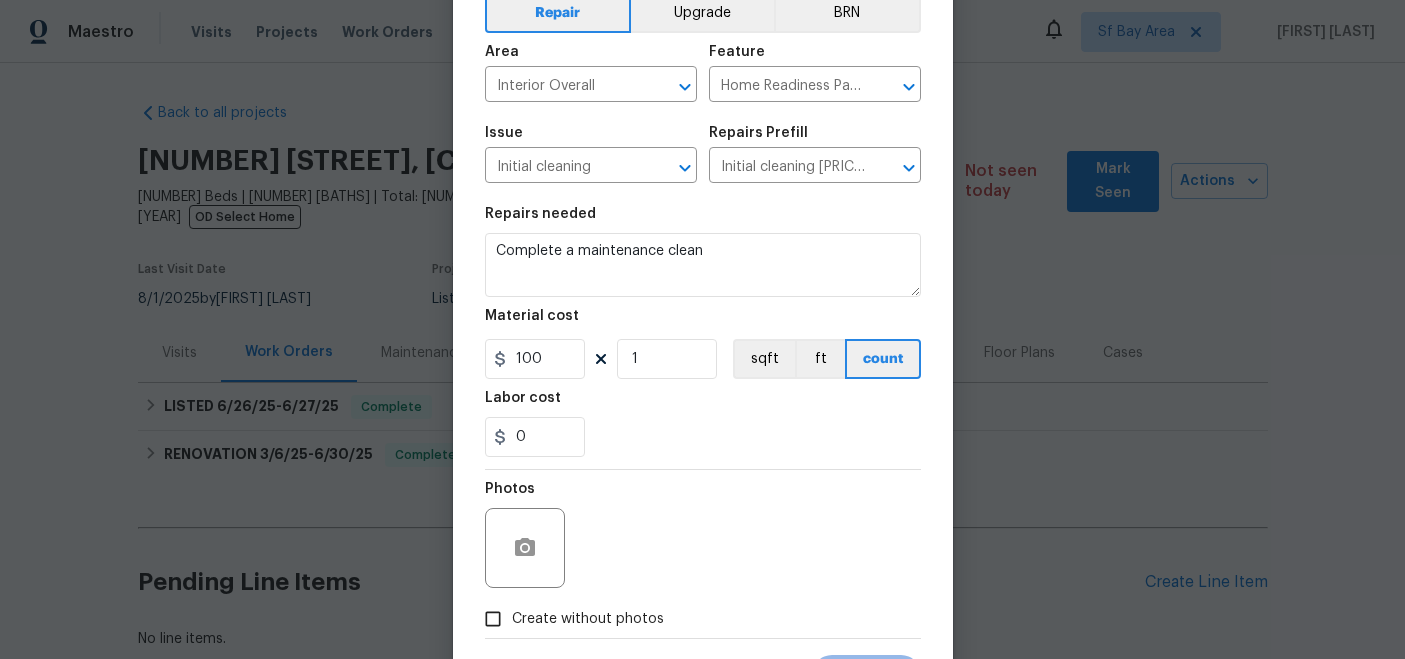scroll, scrollTop: 191, scrollLeft: 0, axis: vertical 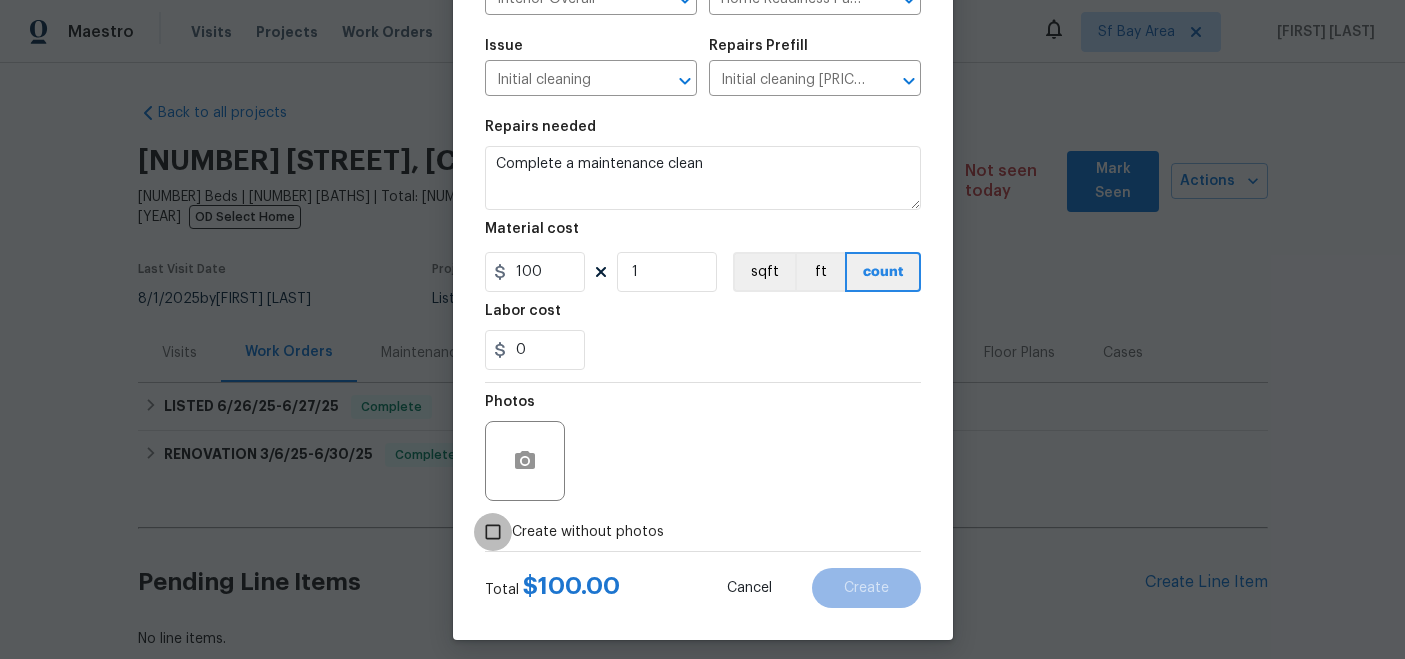 click on "Create without photos" at bounding box center (493, 532) 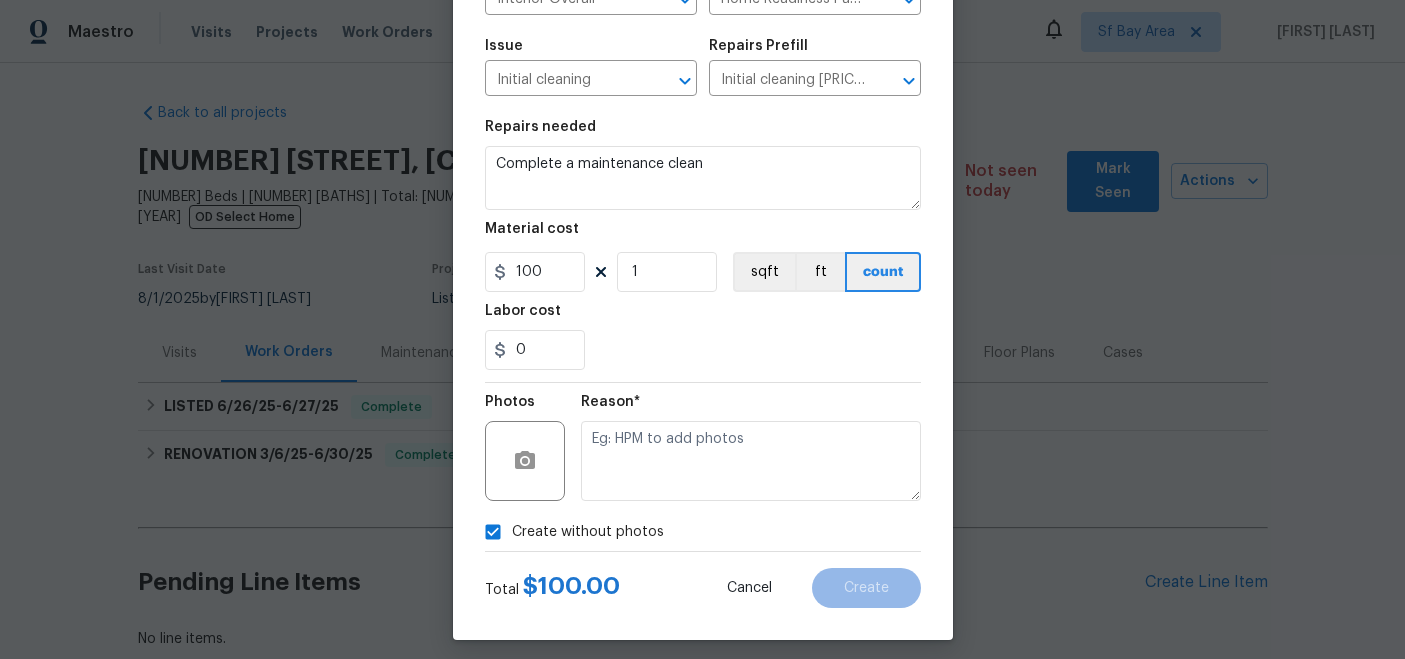 click on "Create without photos" at bounding box center (703, 532) 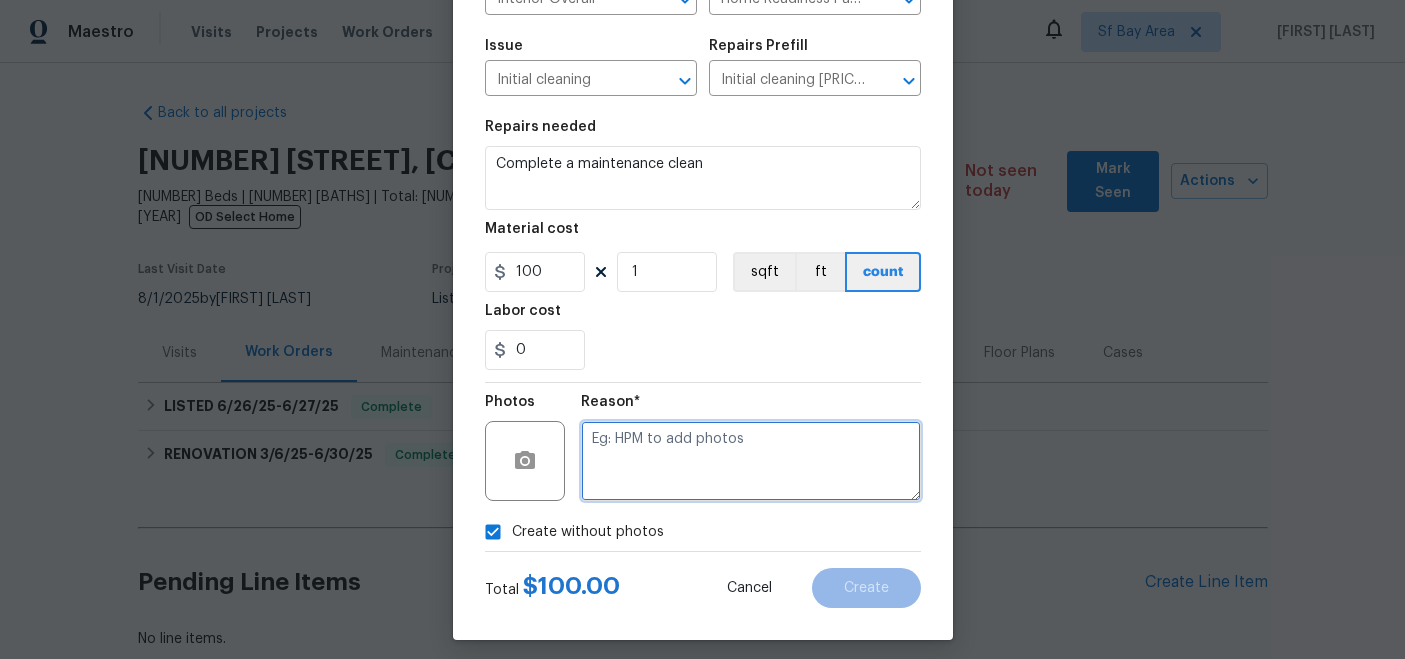 click at bounding box center (751, 461) 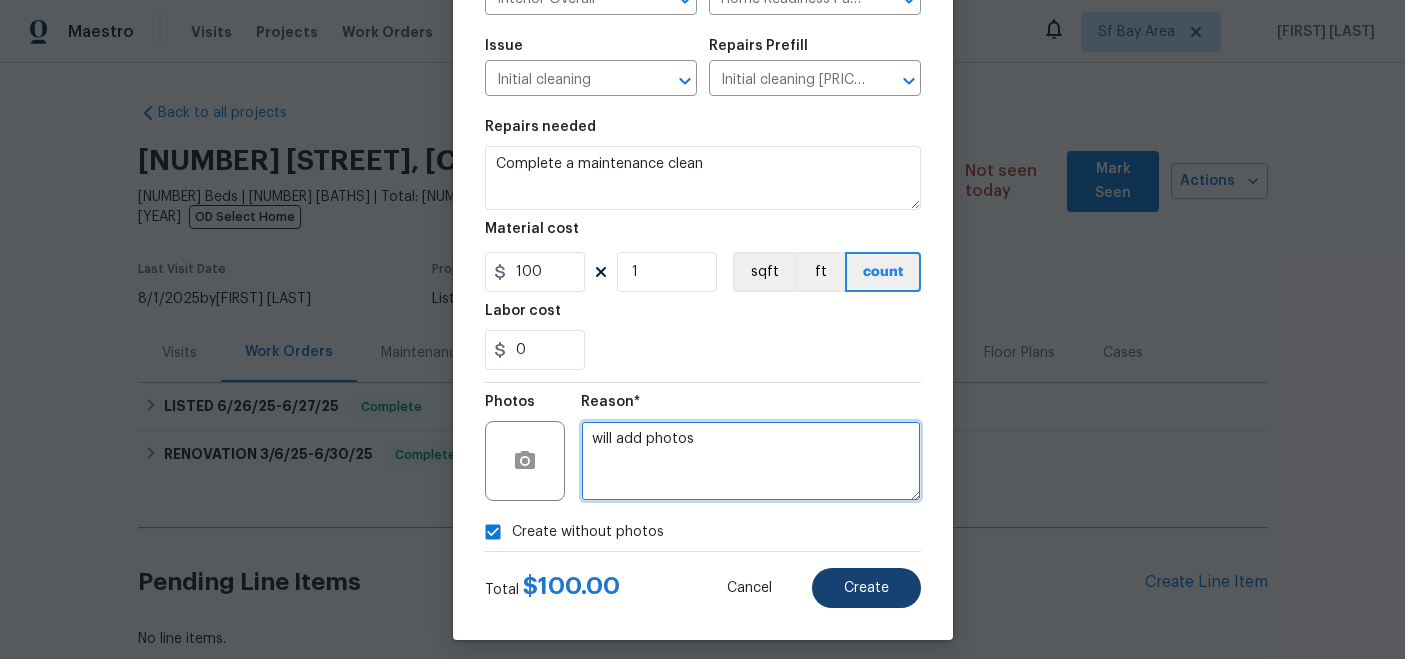 type on "will add photos" 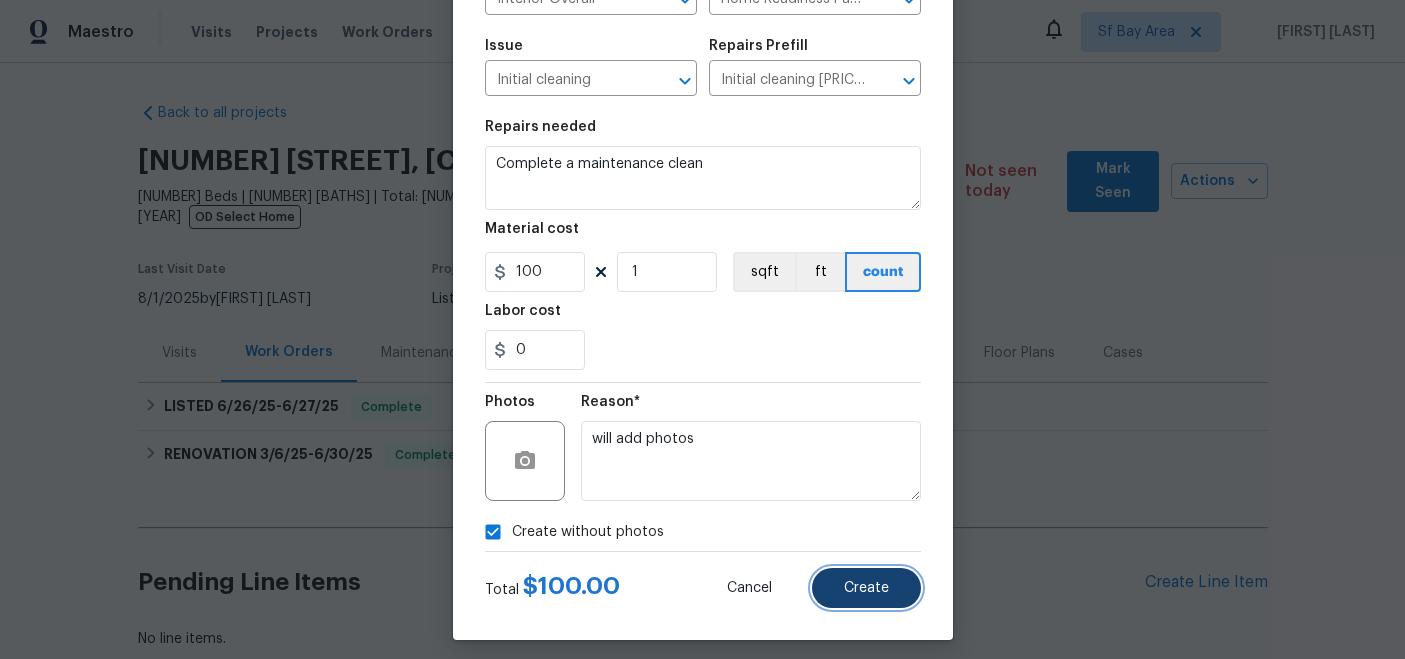 click on "Create" at bounding box center [866, 588] 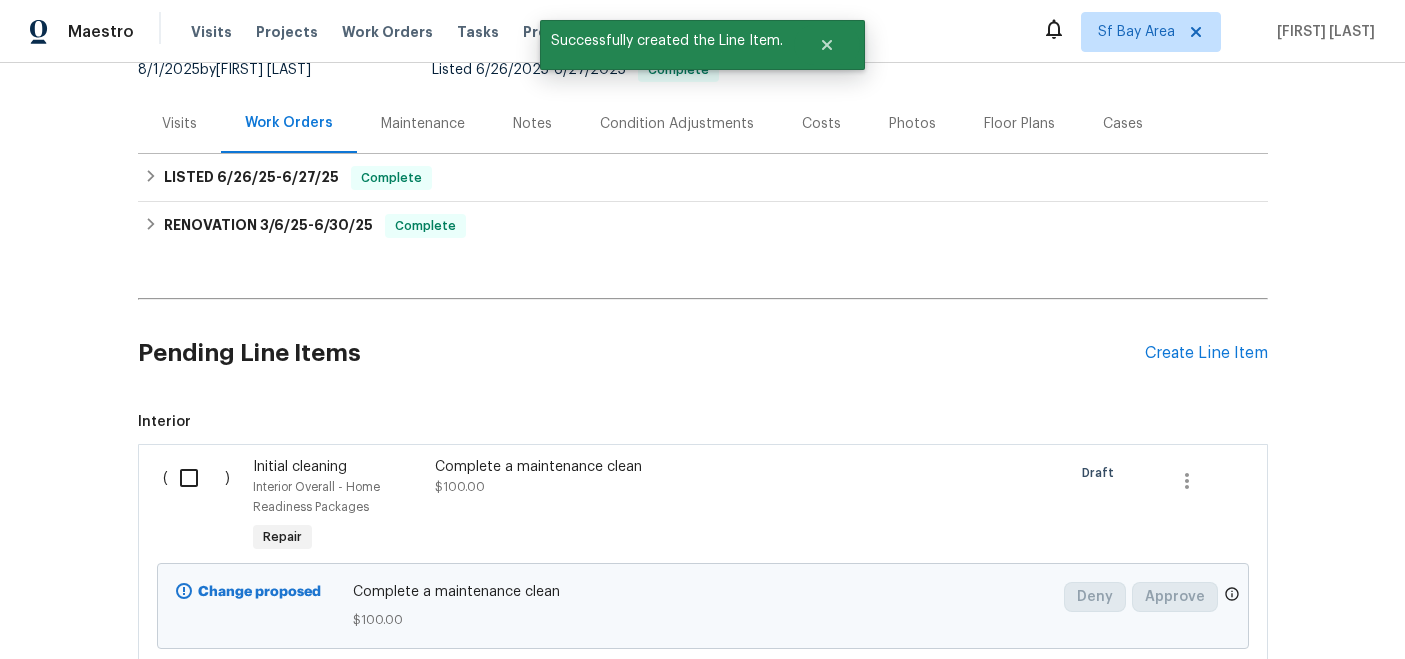scroll, scrollTop: 355, scrollLeft: 0, axis: vertical 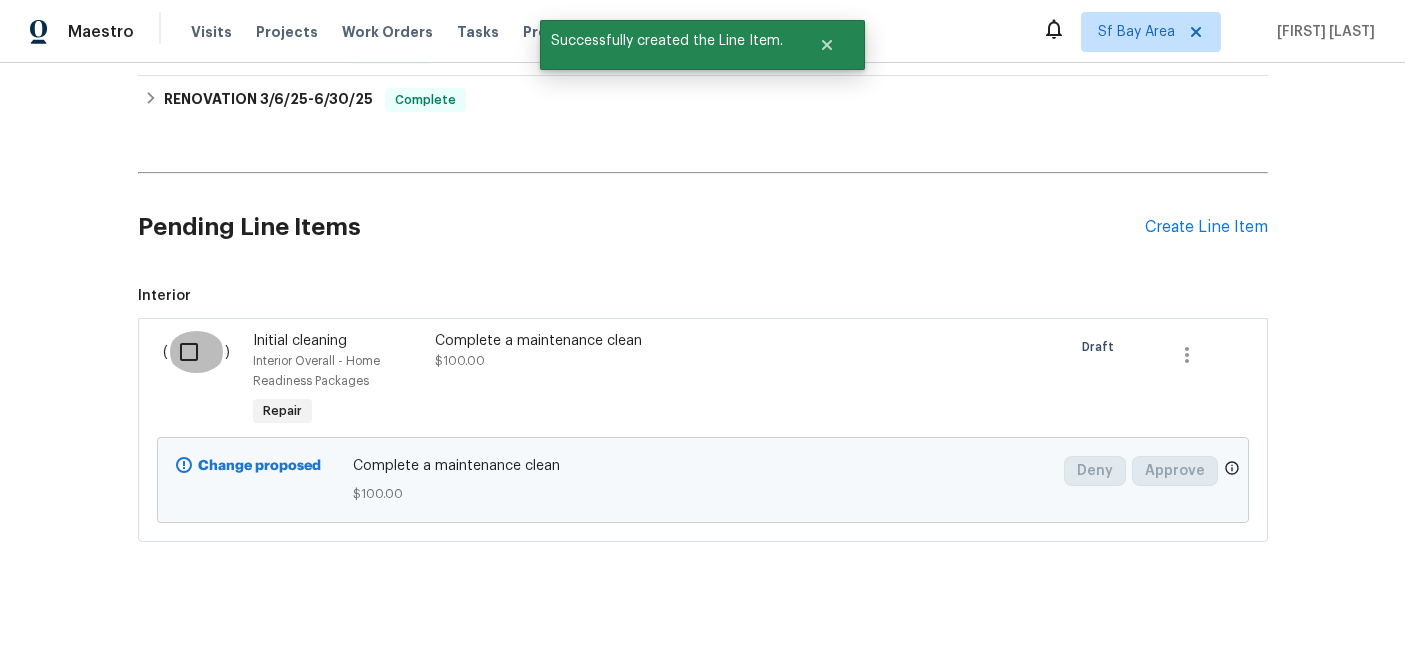 click at bounding box center [196, 352] 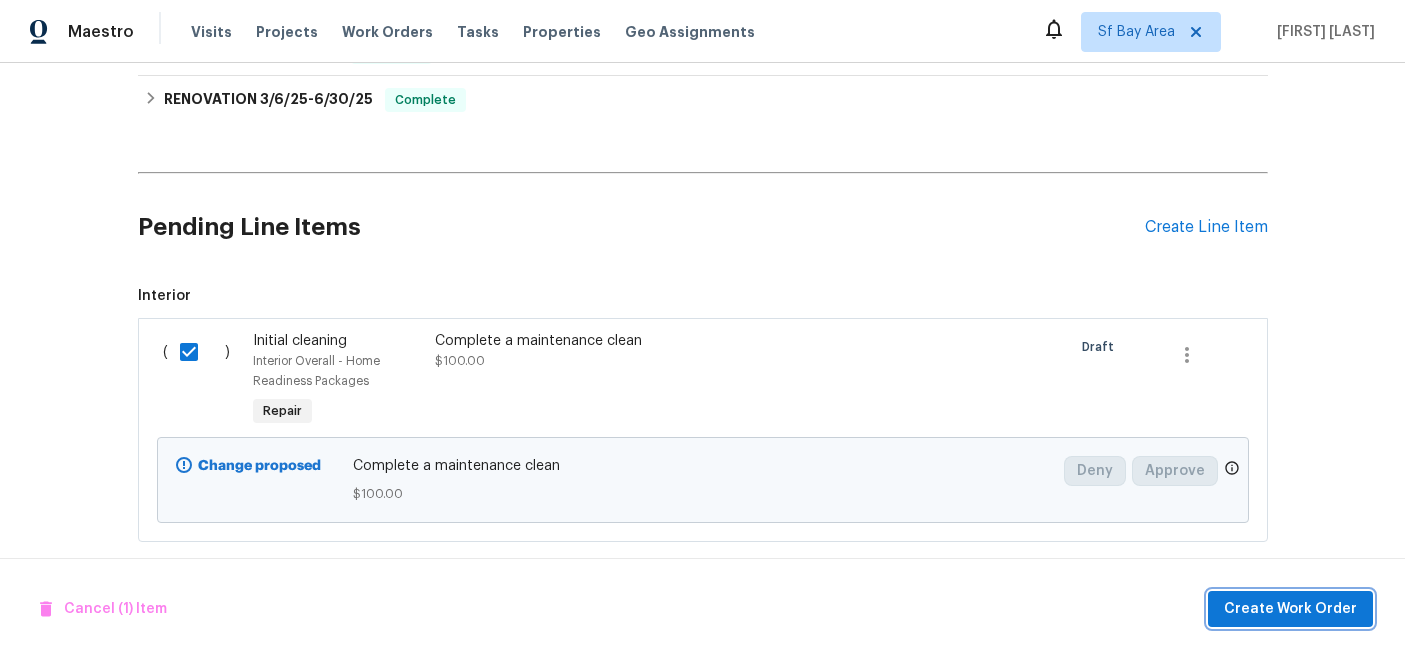 click on "Create Work Order" at bounding box center (1290, 609) 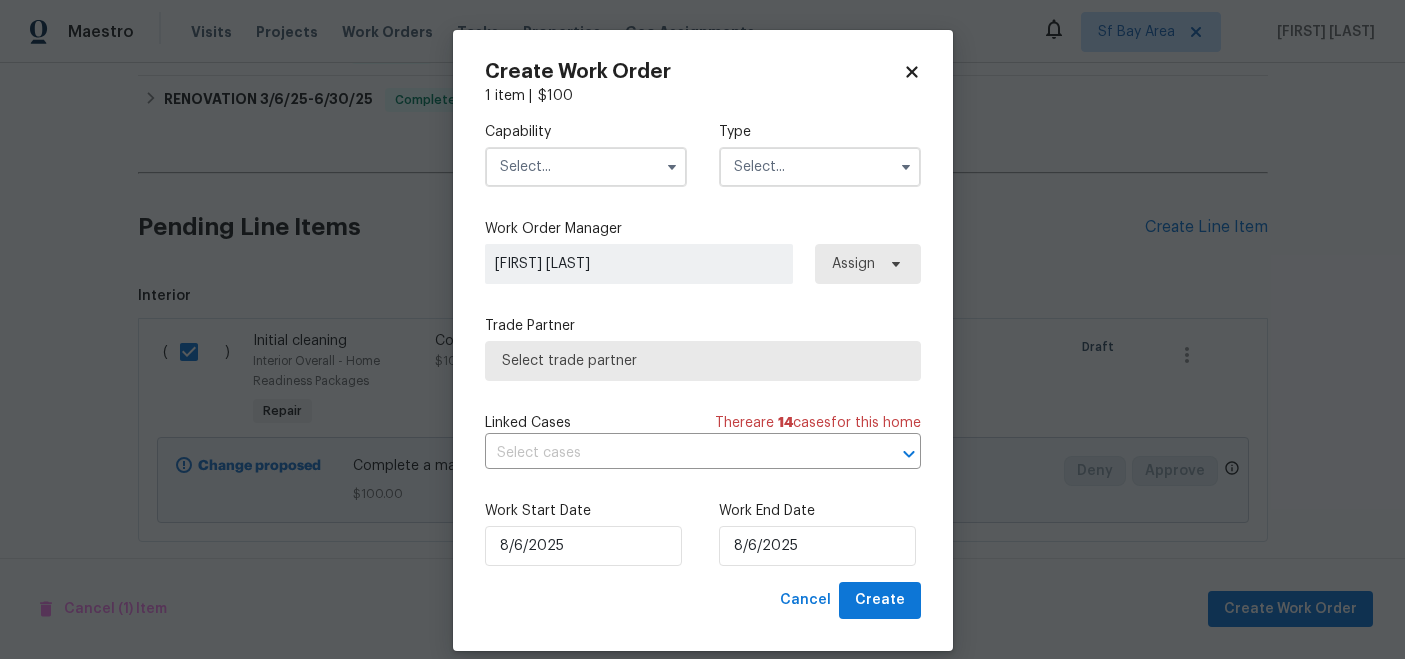 click at bounding box center [586, 167] 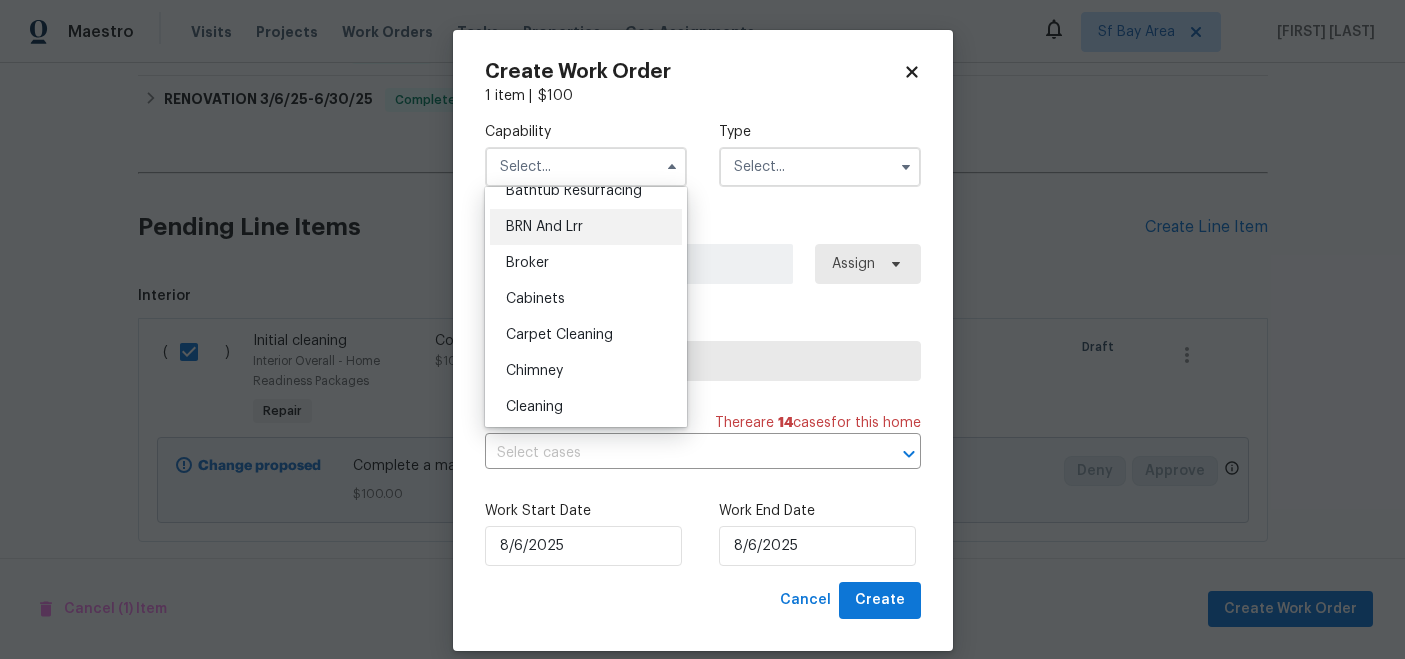 scroll, scrollTop: 126, scrollLeft: 0, axis: vertical 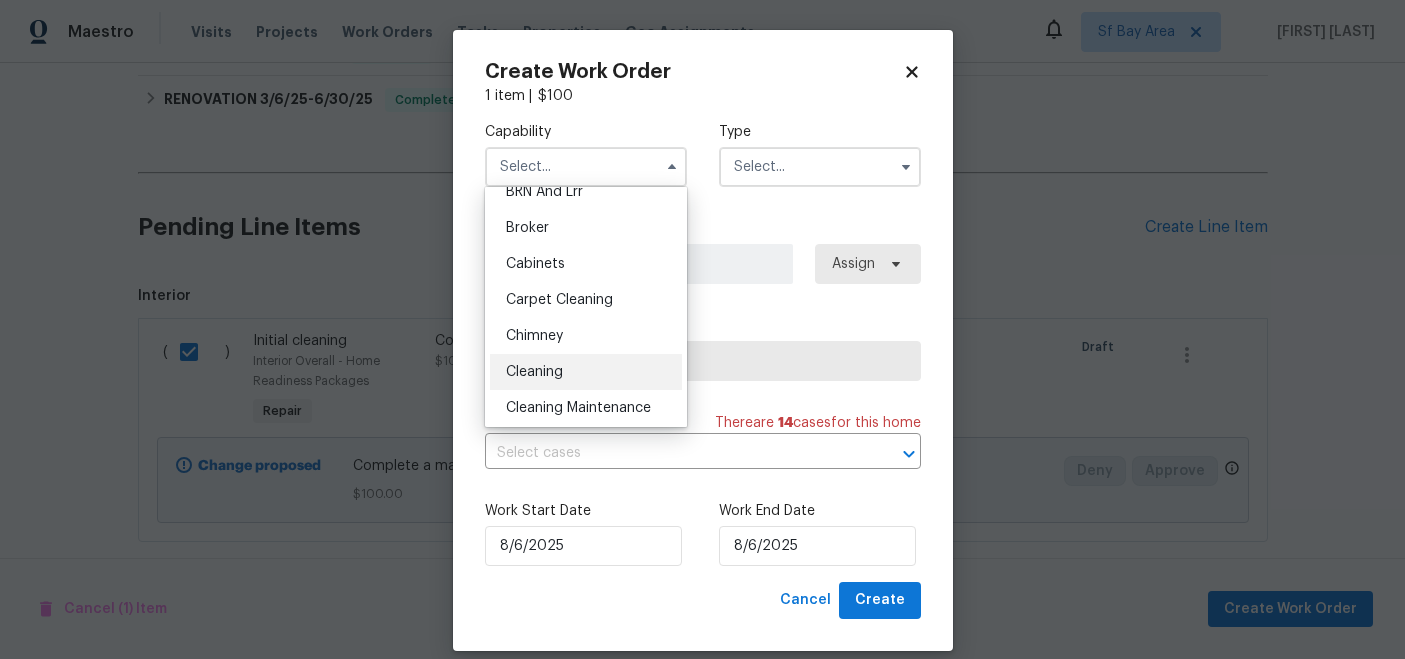 click on "Cleaning" at bounding box center [534, 372] 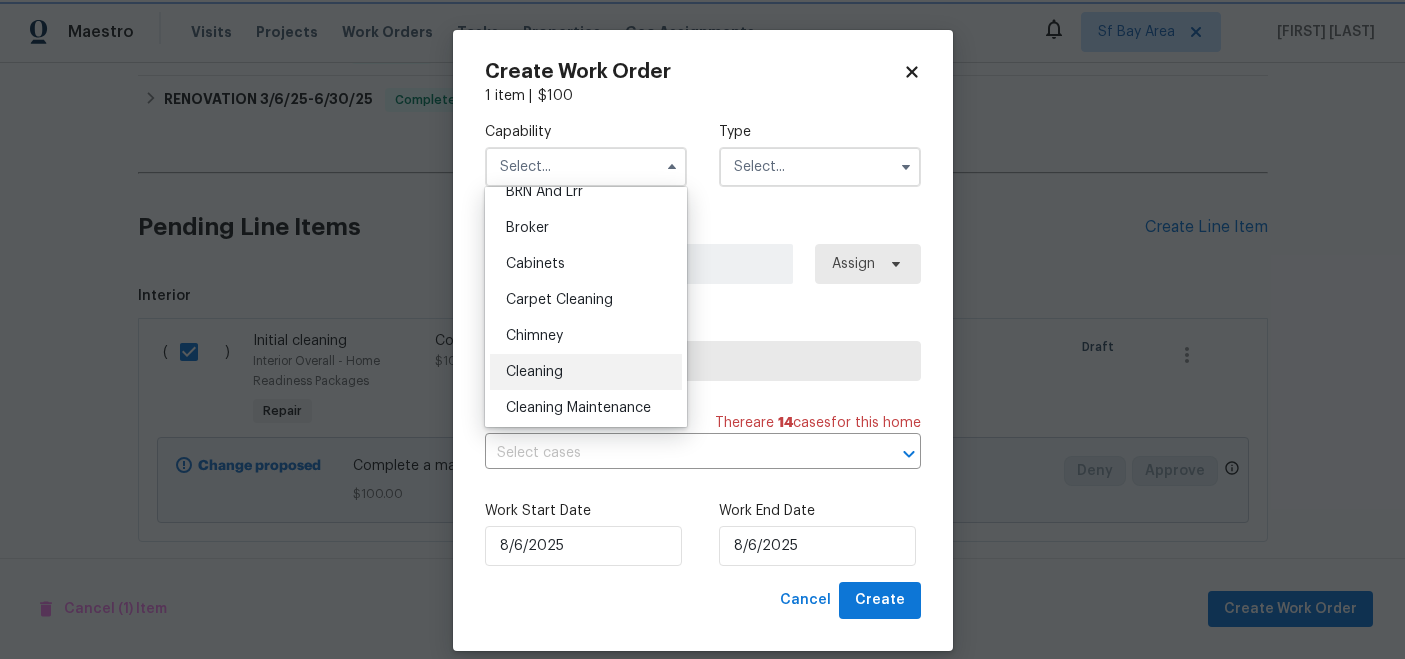 type on "Cleaning" 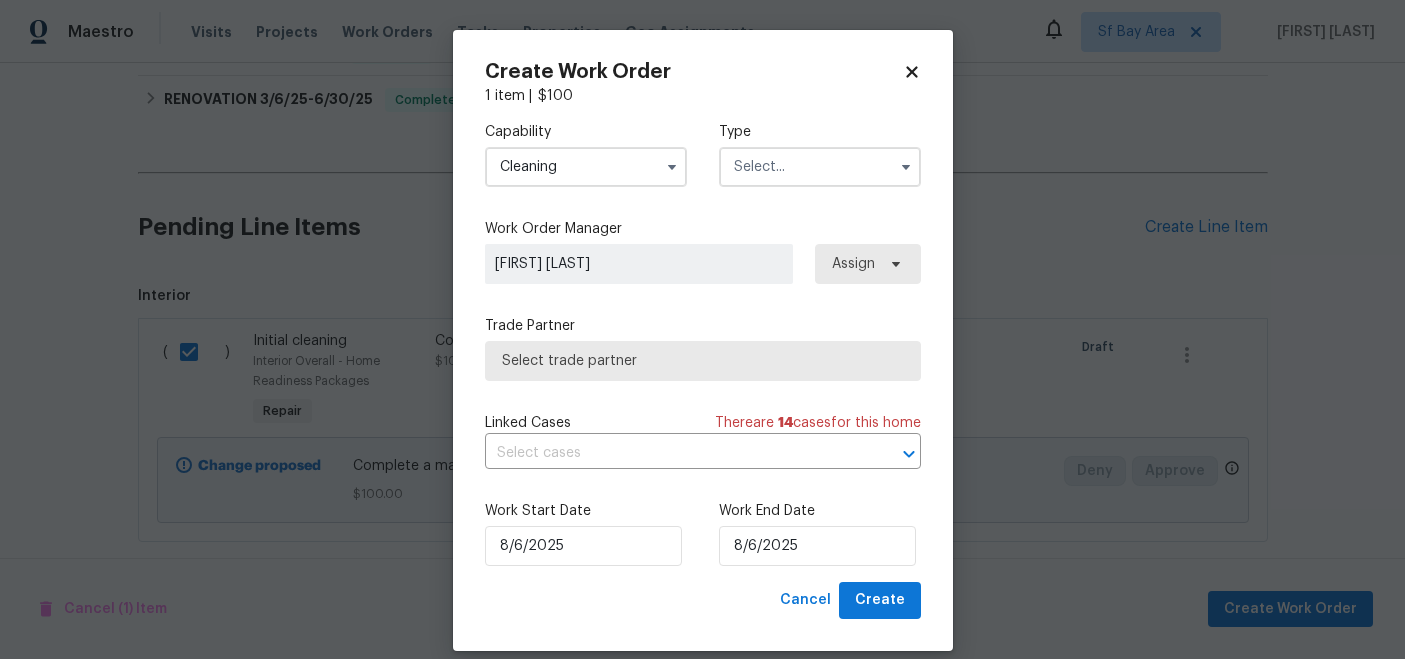 click at bounding box center [820, 167] 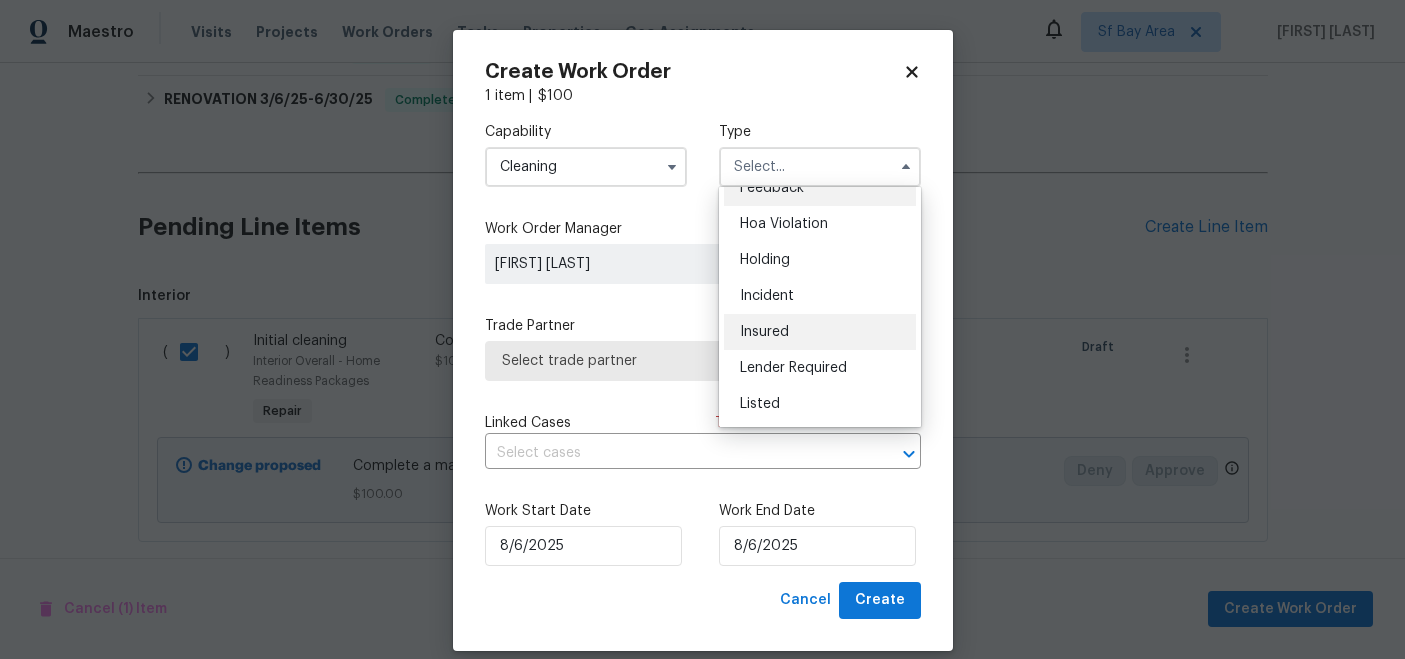 scroll, scrollTop: 35, scrollLeft: 0, axis: vertical 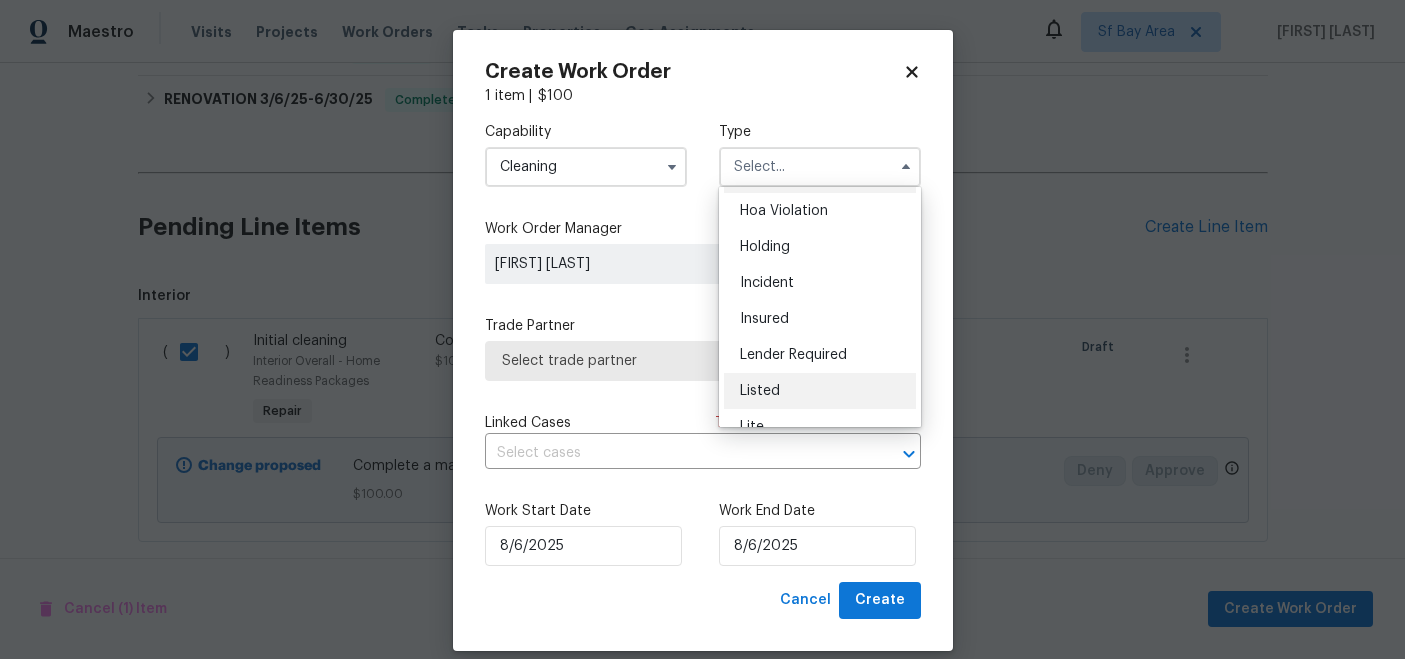 click on "Listed" at bounding box center (820, 391) 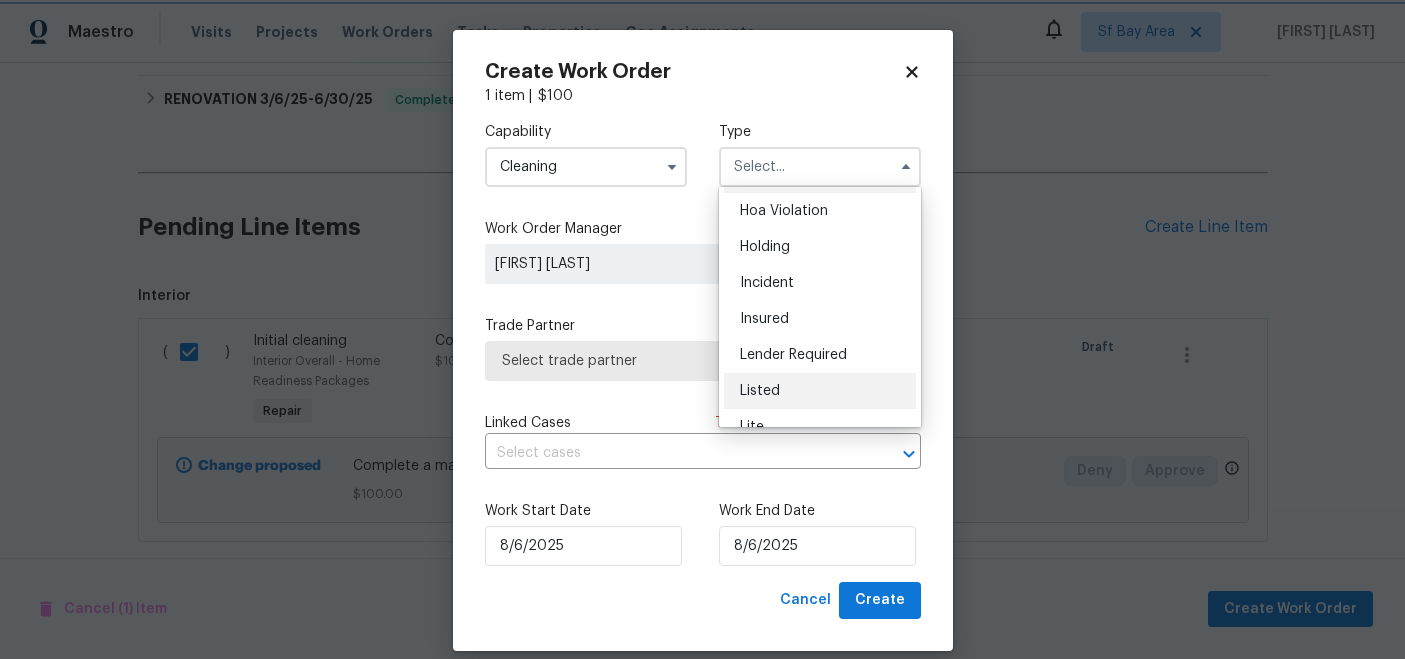 type on "Listed" 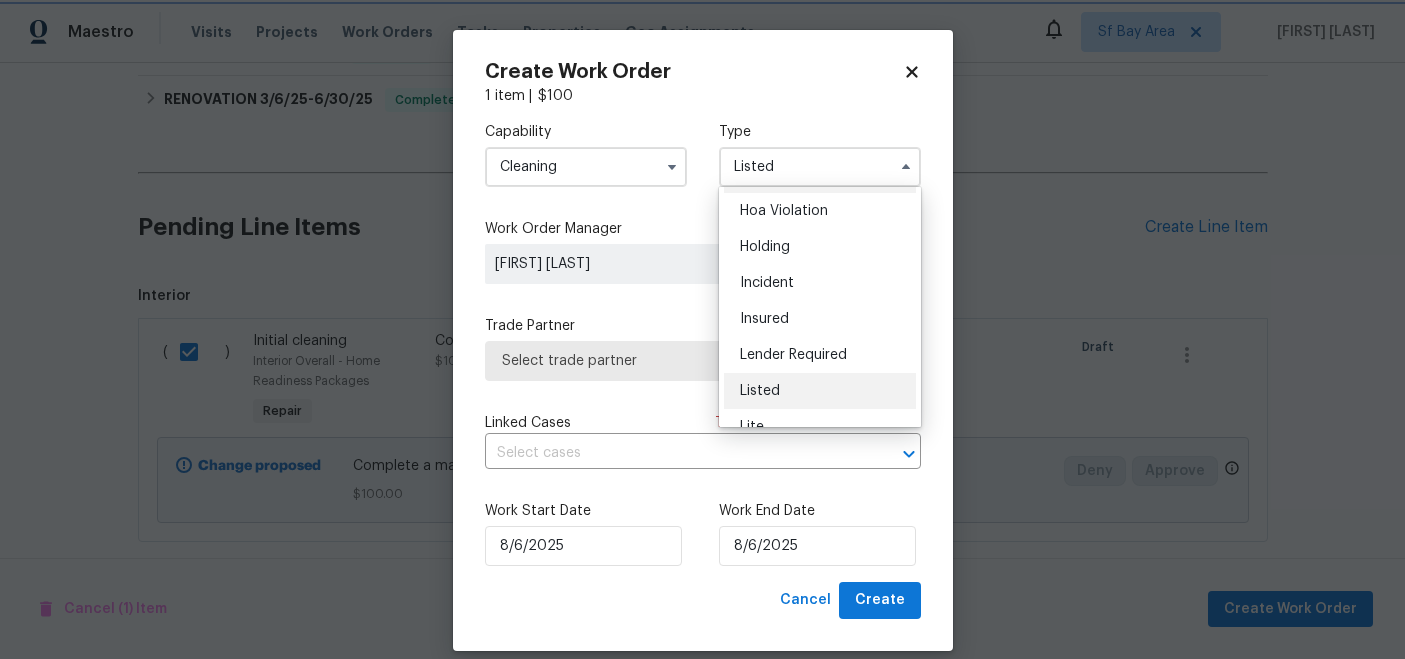 scroll, scrollTop: 0, scrollLeft: 0, axis: both 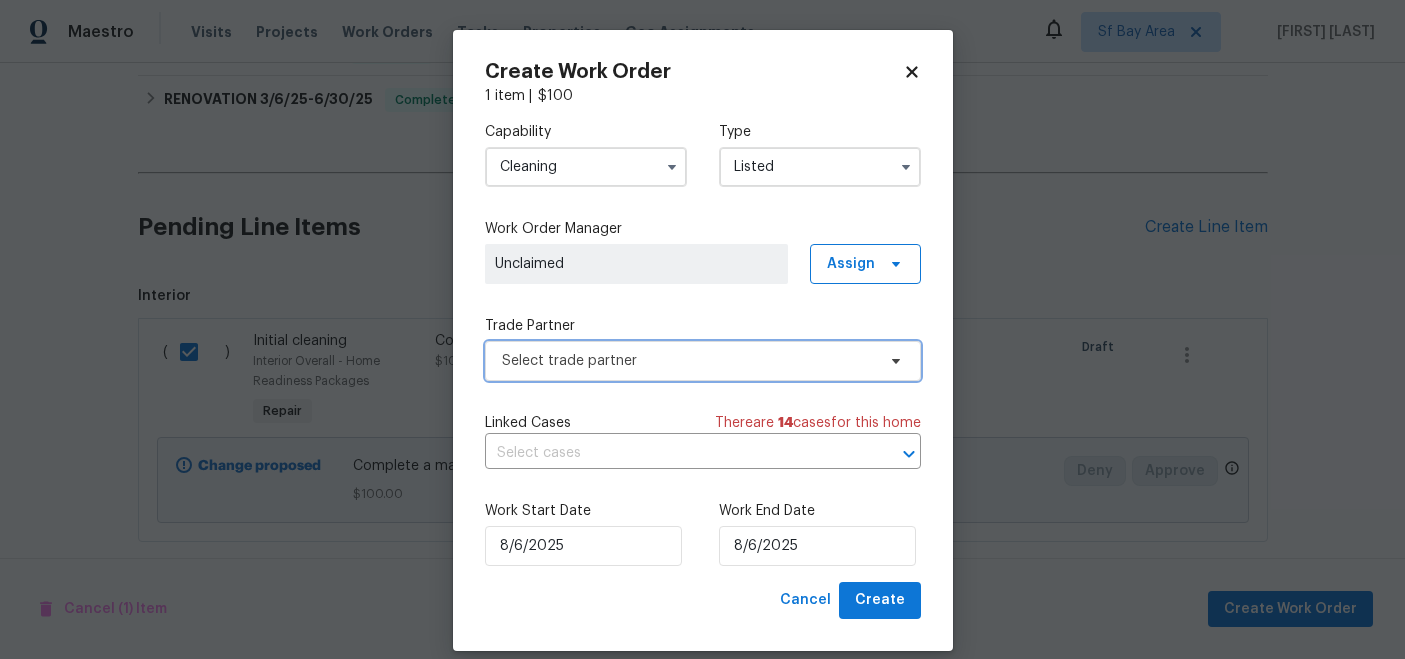click on "Select trade partner" at bounding box center (688, 361) 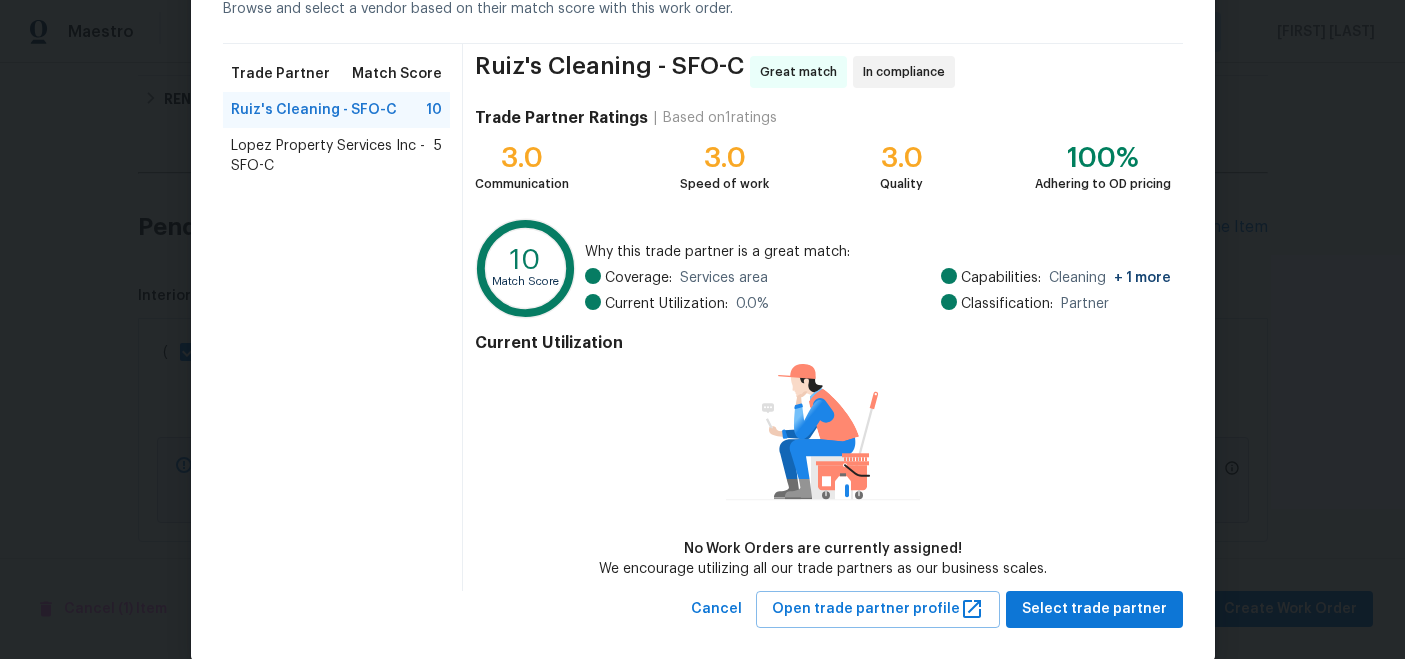scroll, scrollTop: 140, scrollLeft: 0, axis: vertical 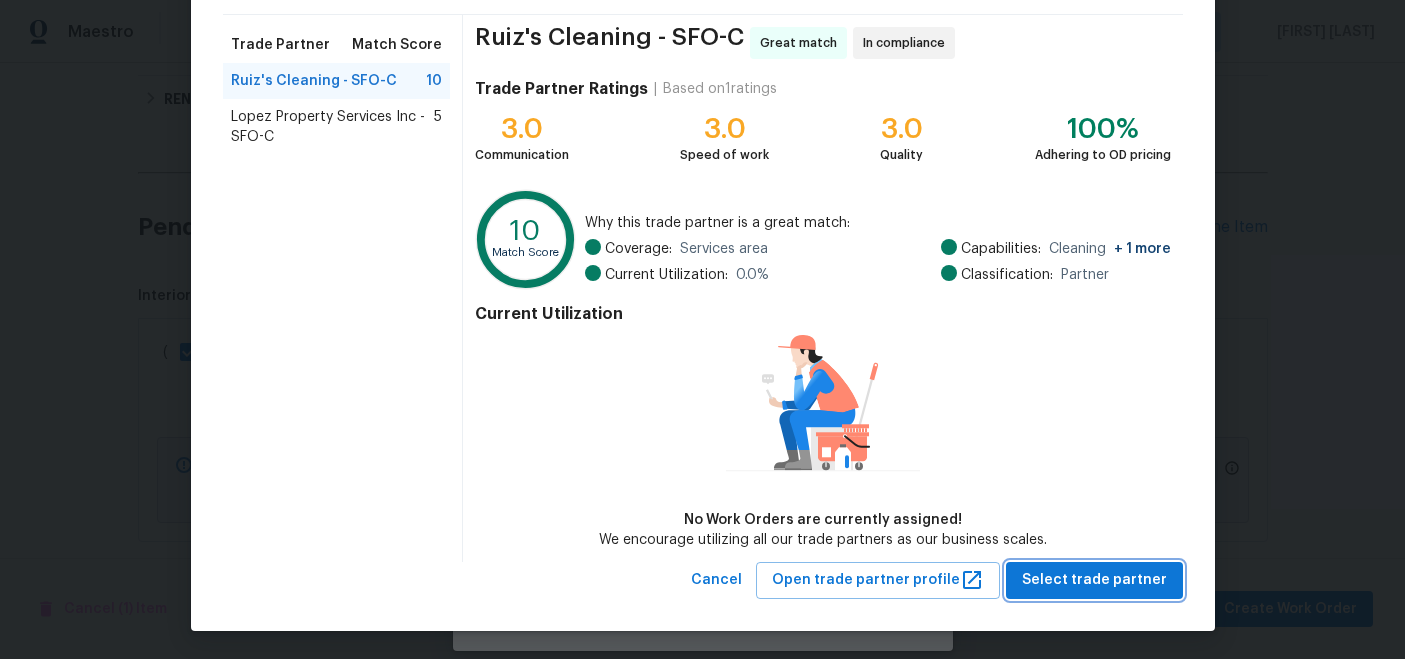 click on "Select trade partner" at bounding box center [1094, 580] 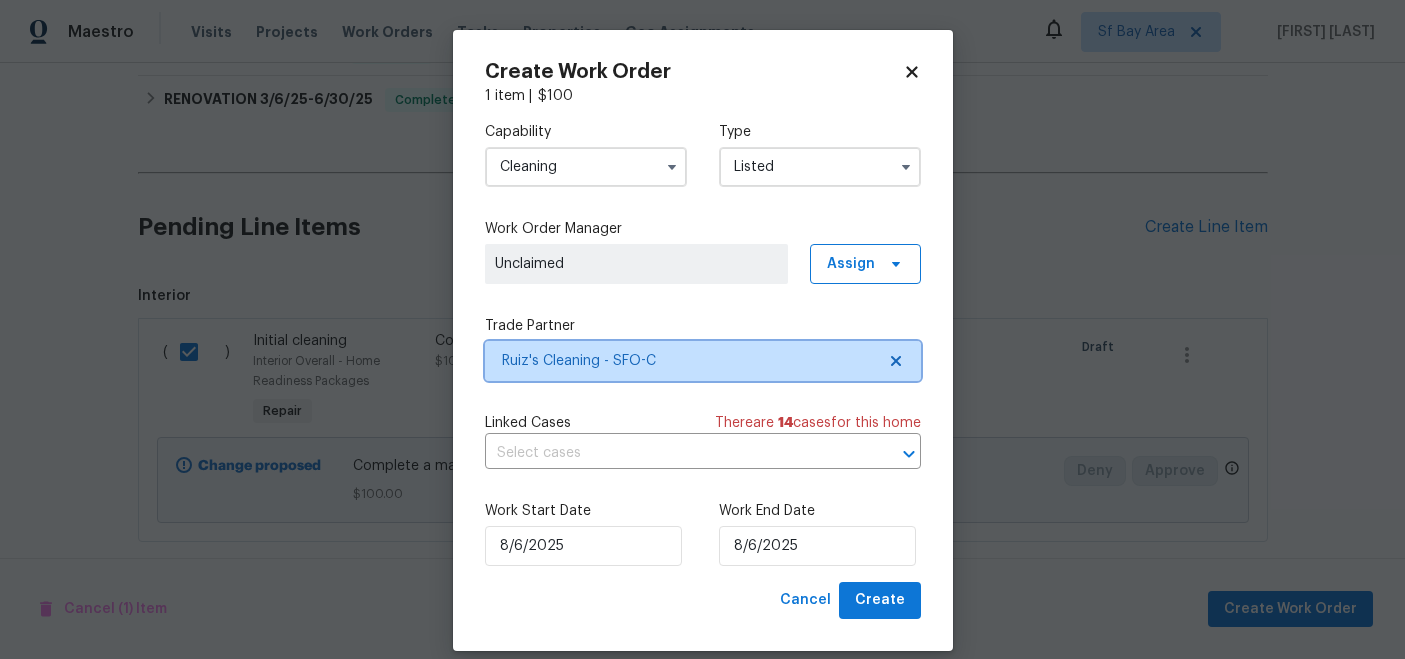 scroll, scrollTop: 0, scrollLeft: 0, axis: both 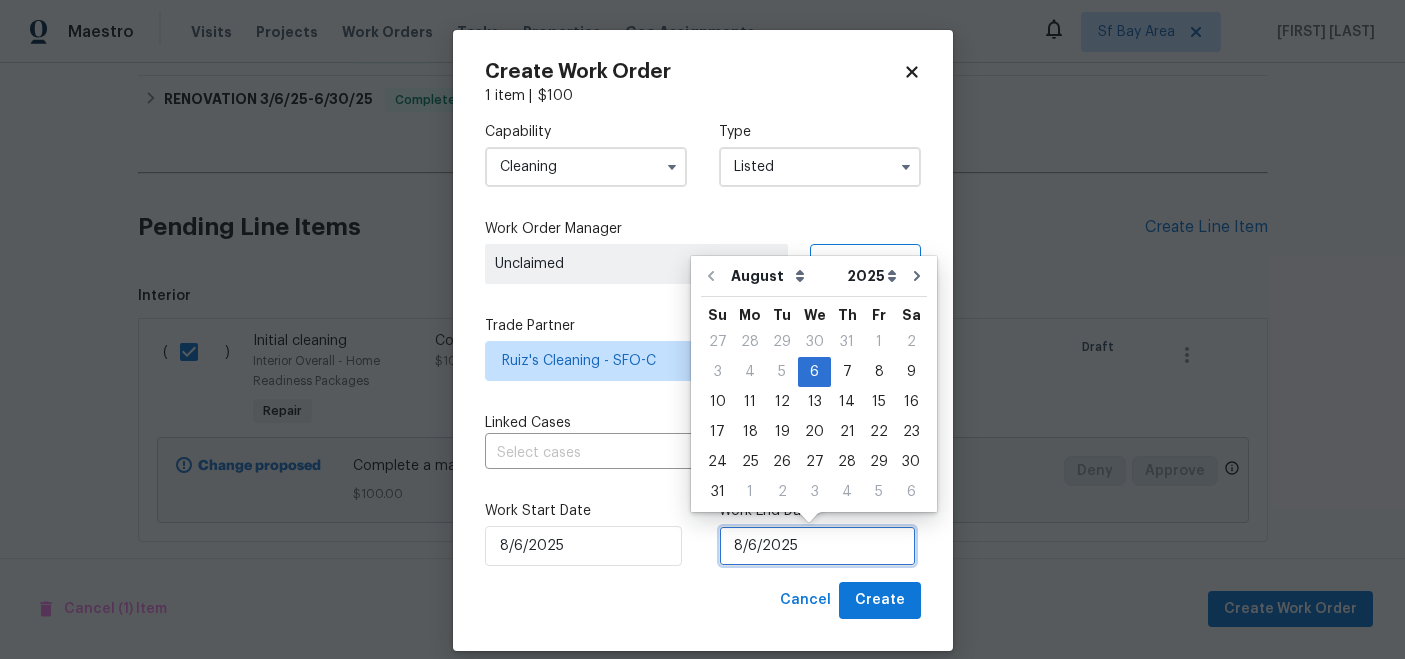 click on "8/6/2025" at bounding box center (817, 546) 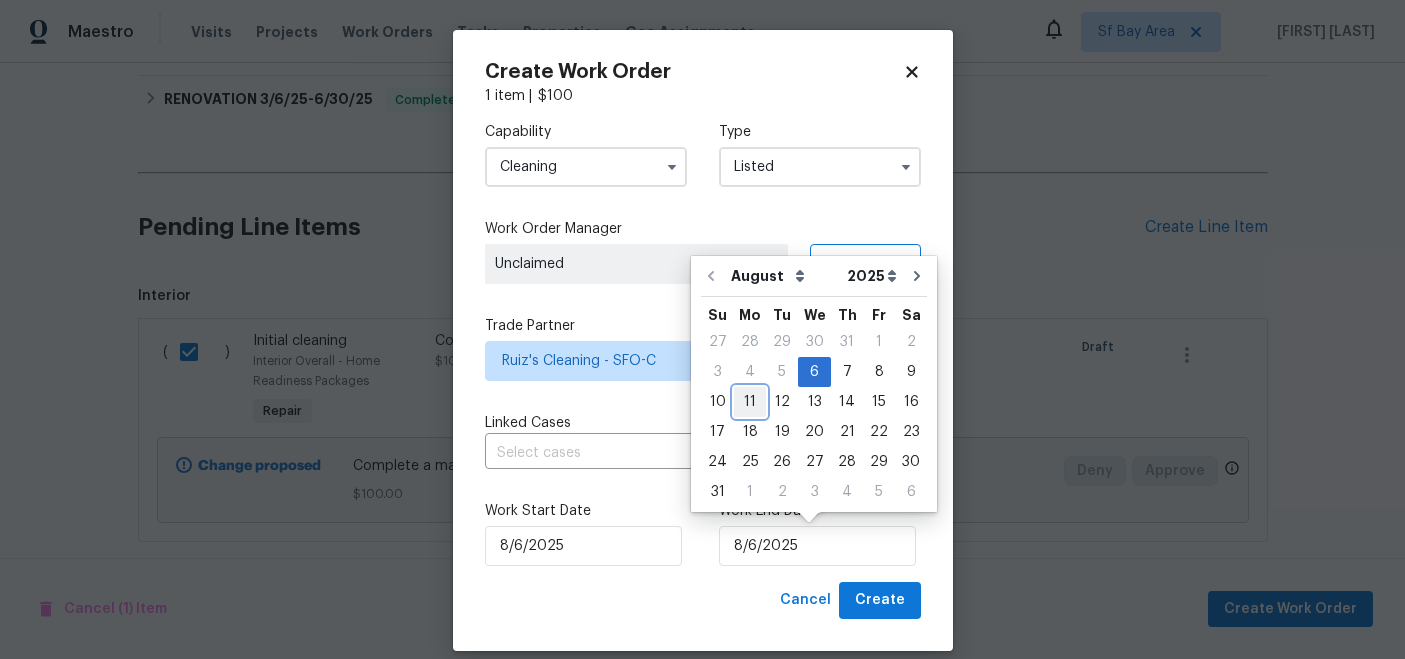 click on "11" at bounding box center [750, 402] 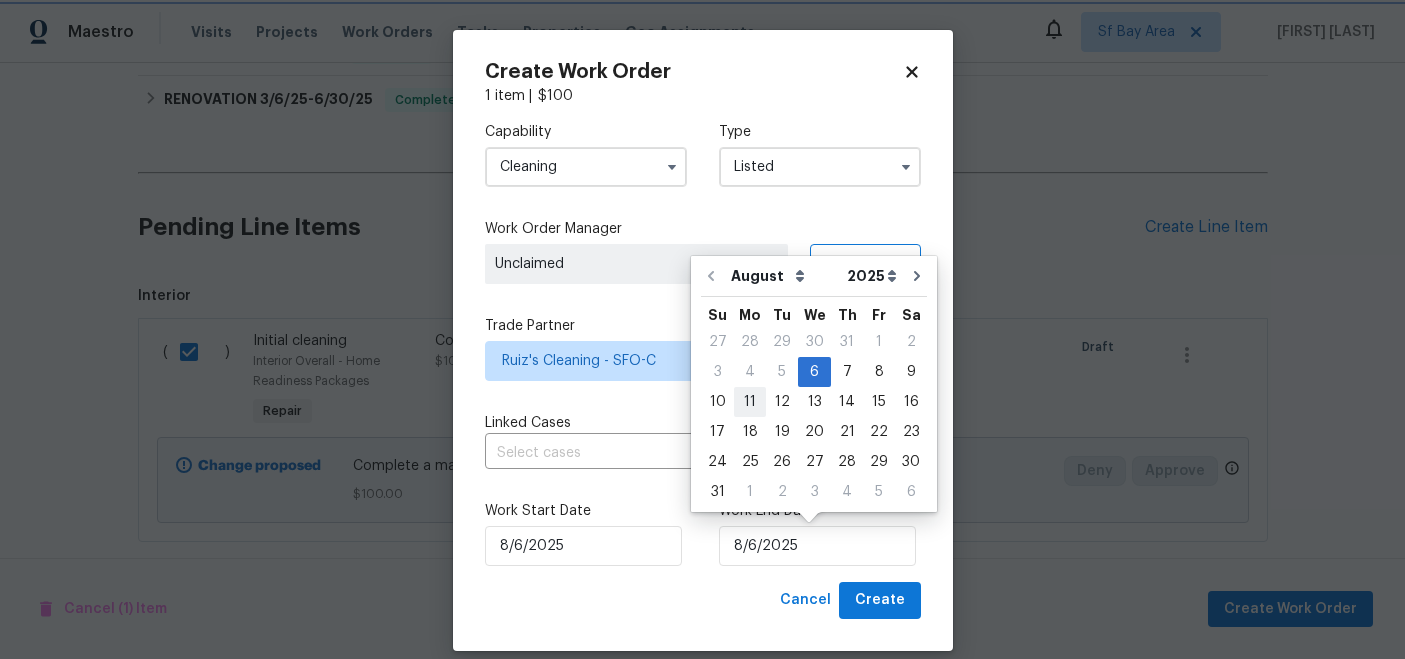 type on "8/11/2025" 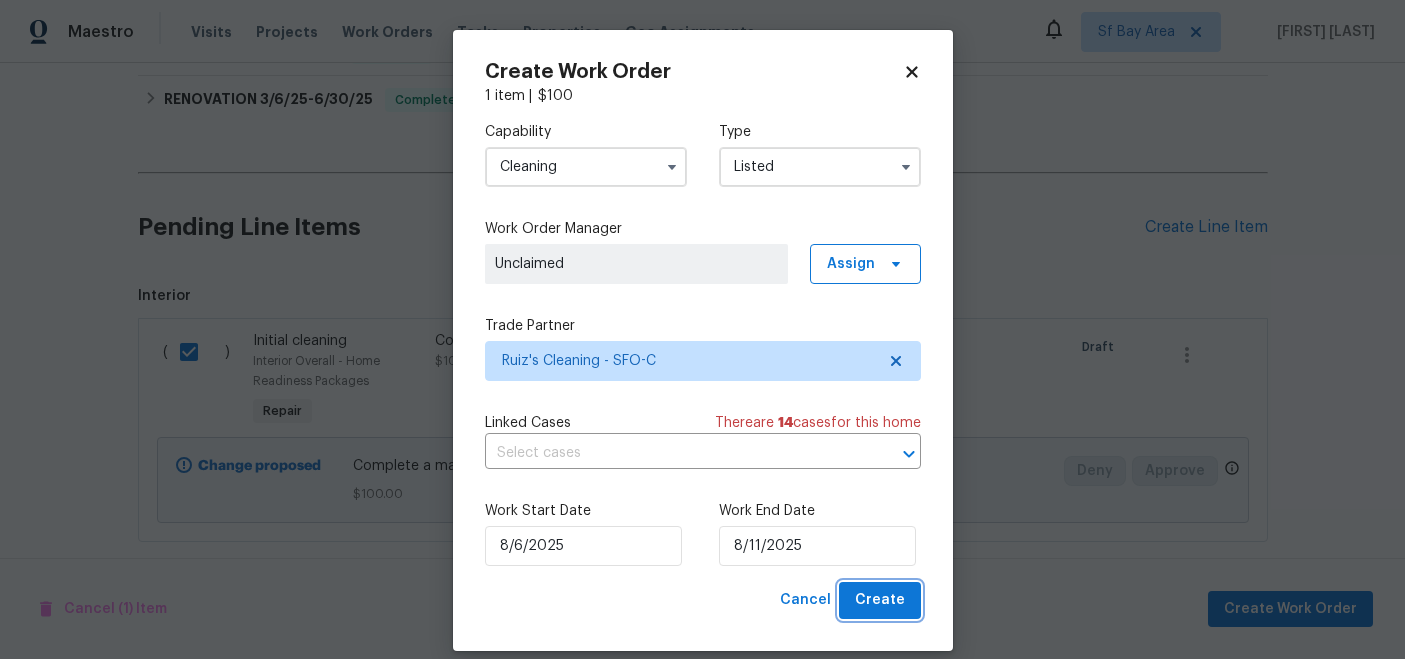 click on "Create" at bounding box center (880, 600) 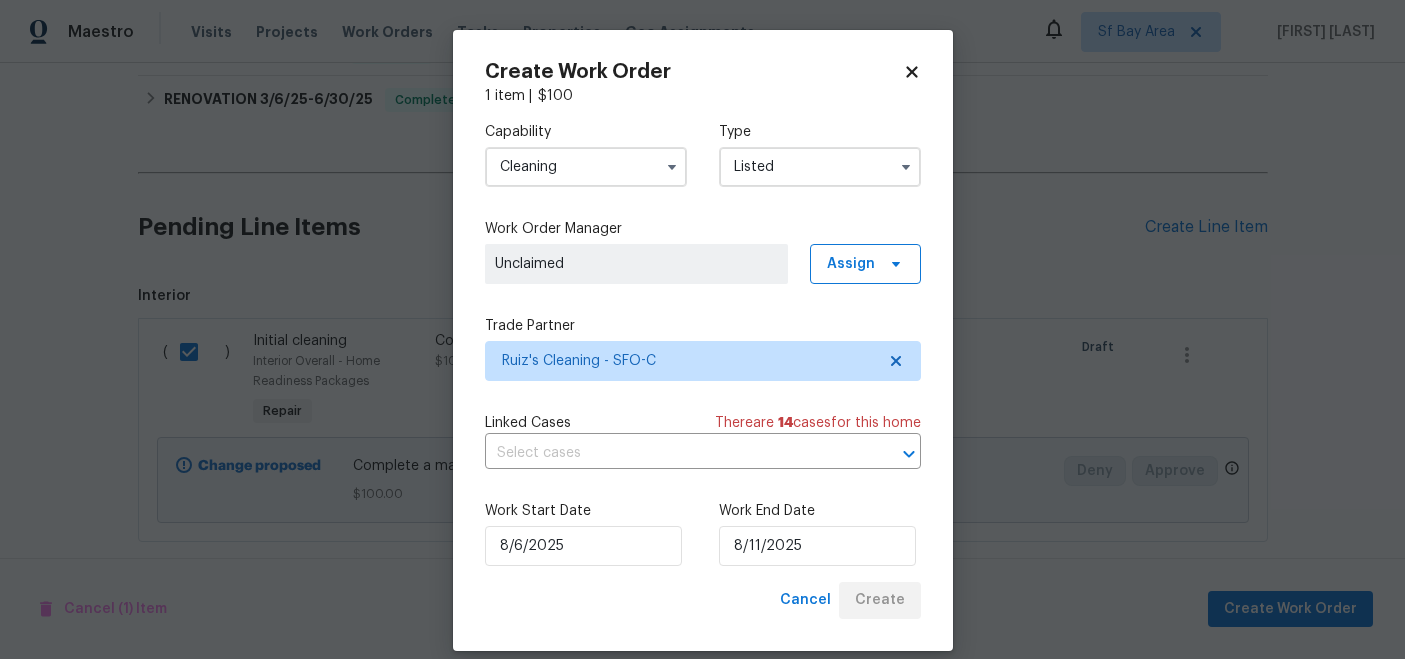 checkbox on "false" 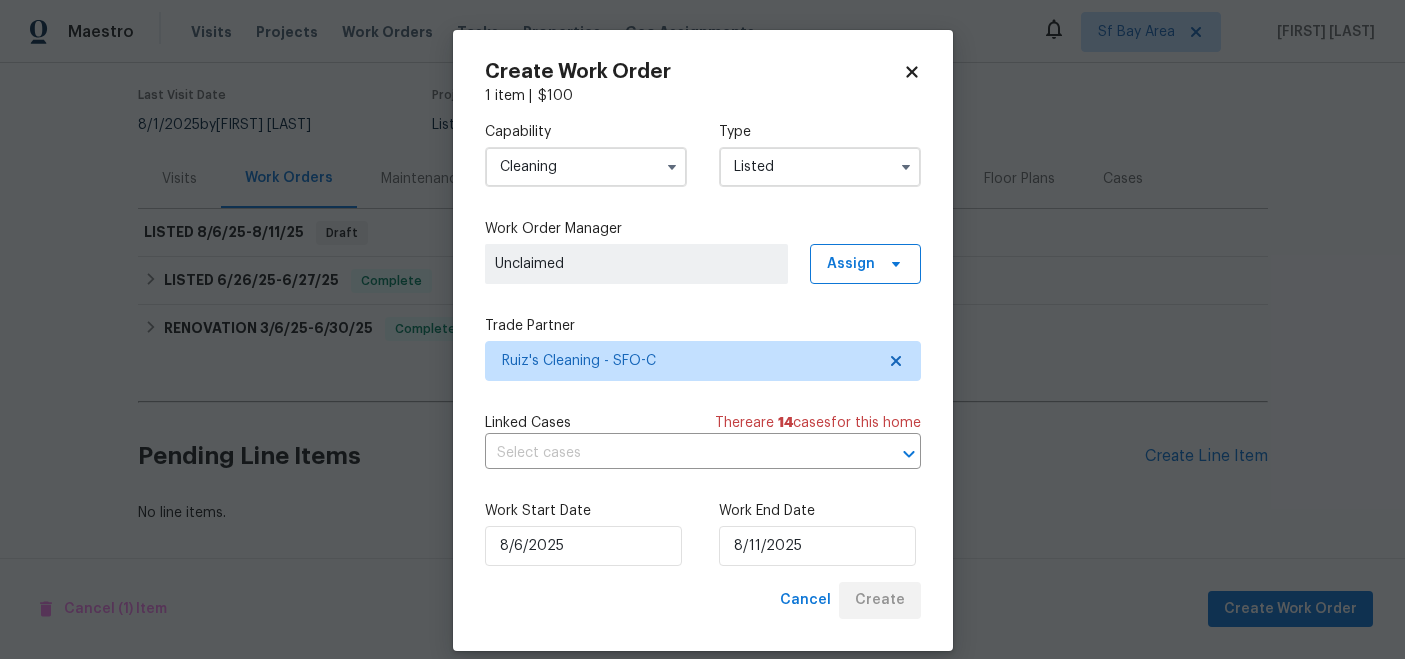 scroll, scrollTop: 154, scrollLeft: 0, axis: vertical 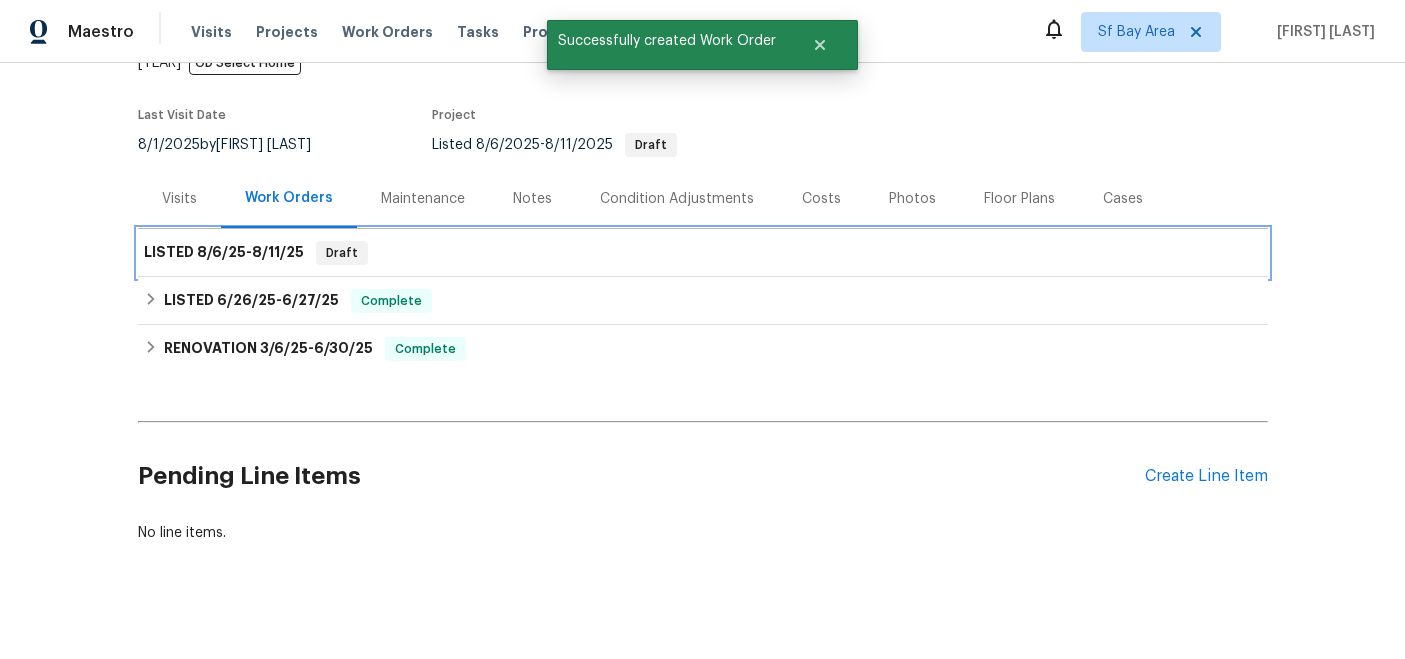 click on "8/11/25" at bounding box center [278, 252] 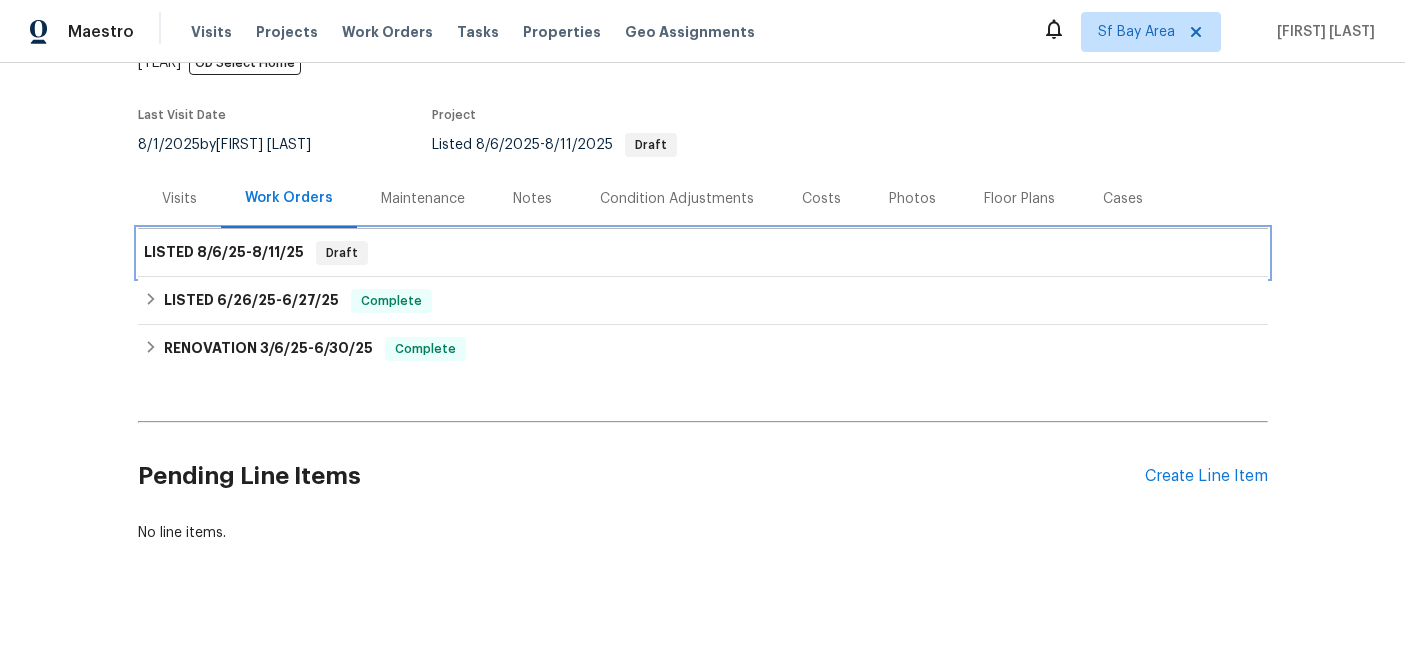 click on "LISTED [DATE] - [DATE]" at bounding box center (224, 253) 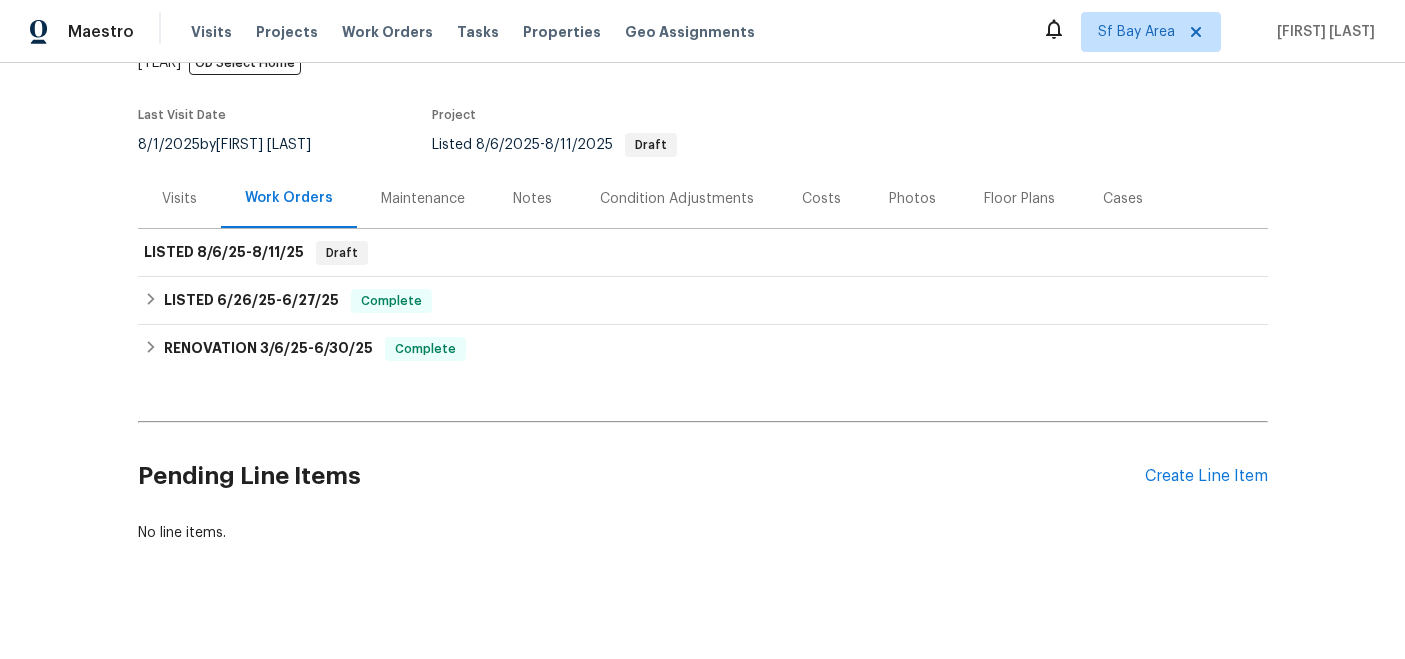 click on "Visits" at bounding box center (179, 199) 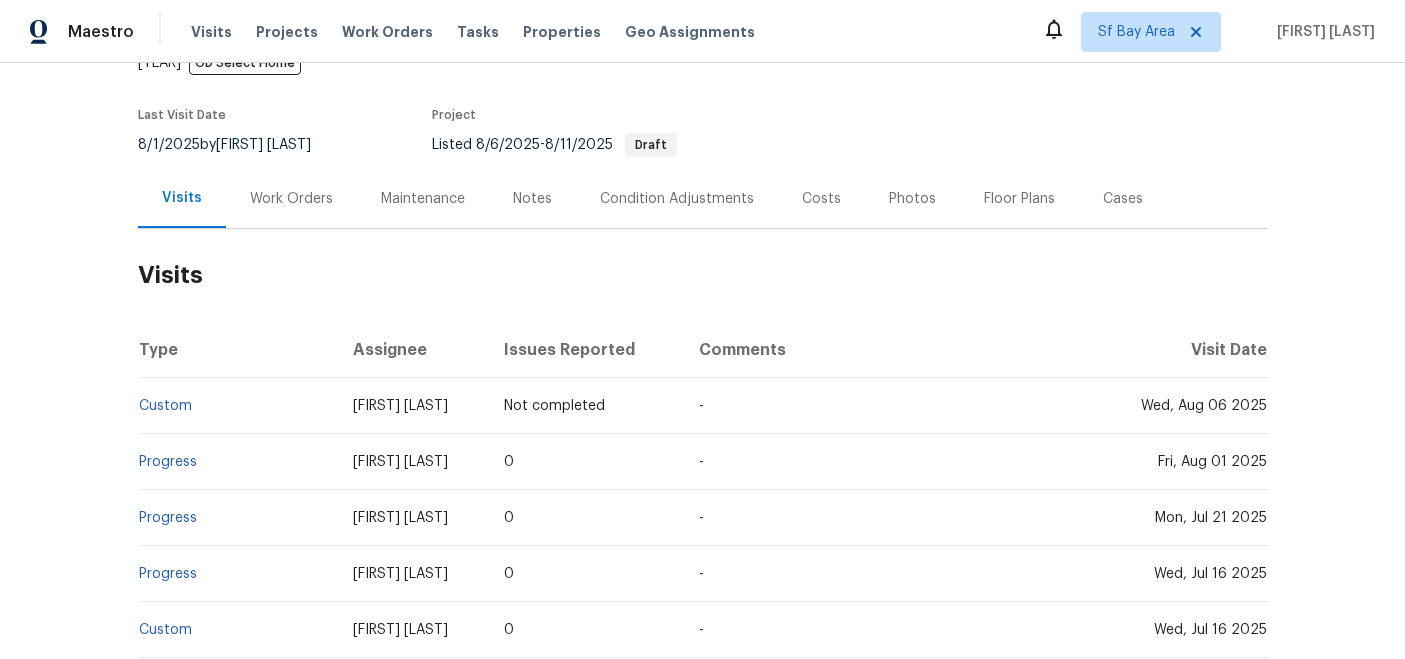 click on "Work Orders" at bounding box center [291, 198] 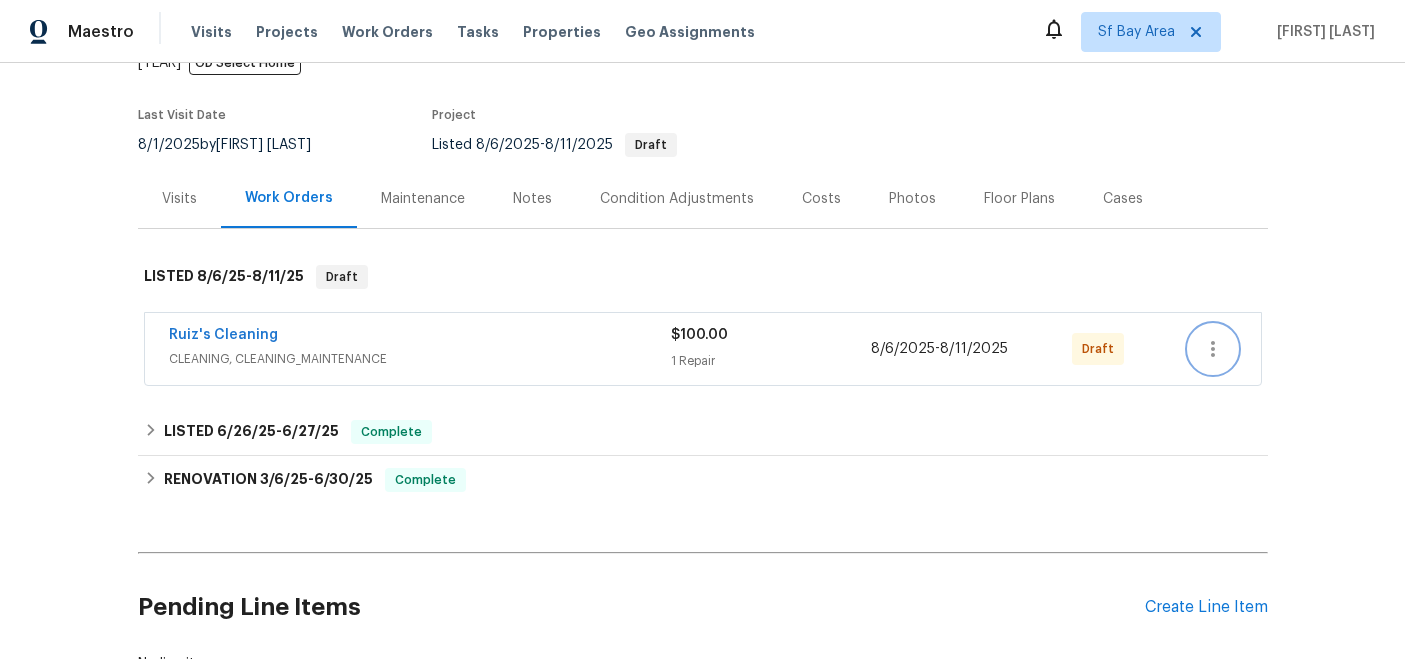 click 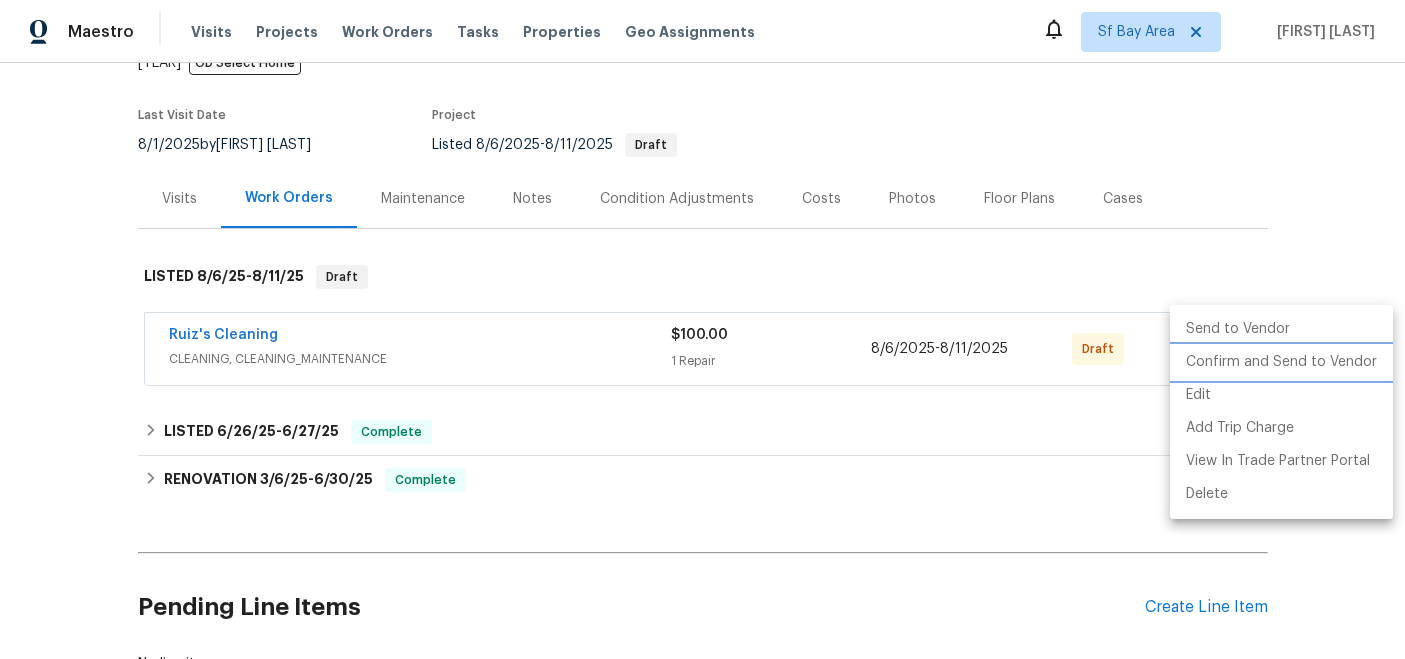 click on "Confirm and Send to Vendor" at bounding box center (1281, 362) 